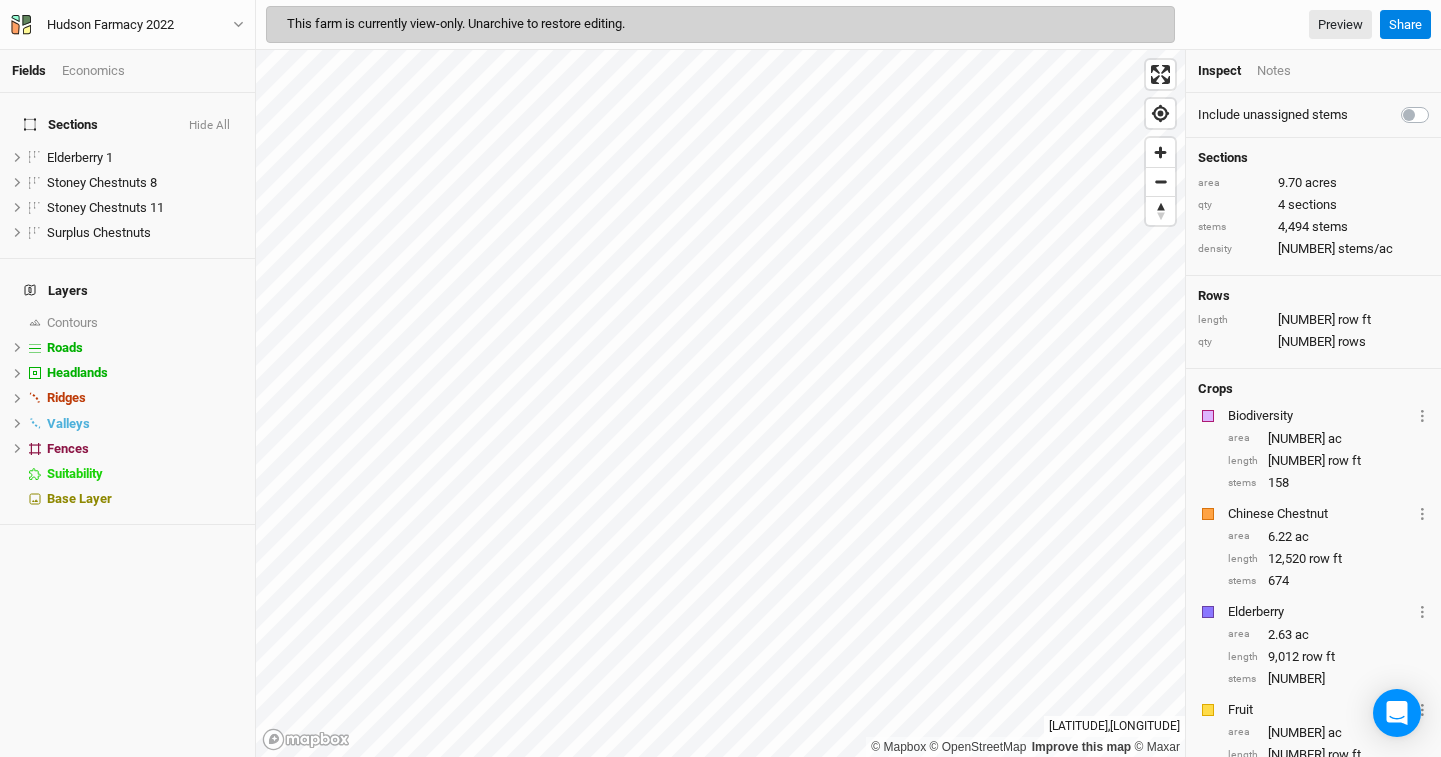 scroll, scrollTop: 0, scrollLeft: 0, axis: both 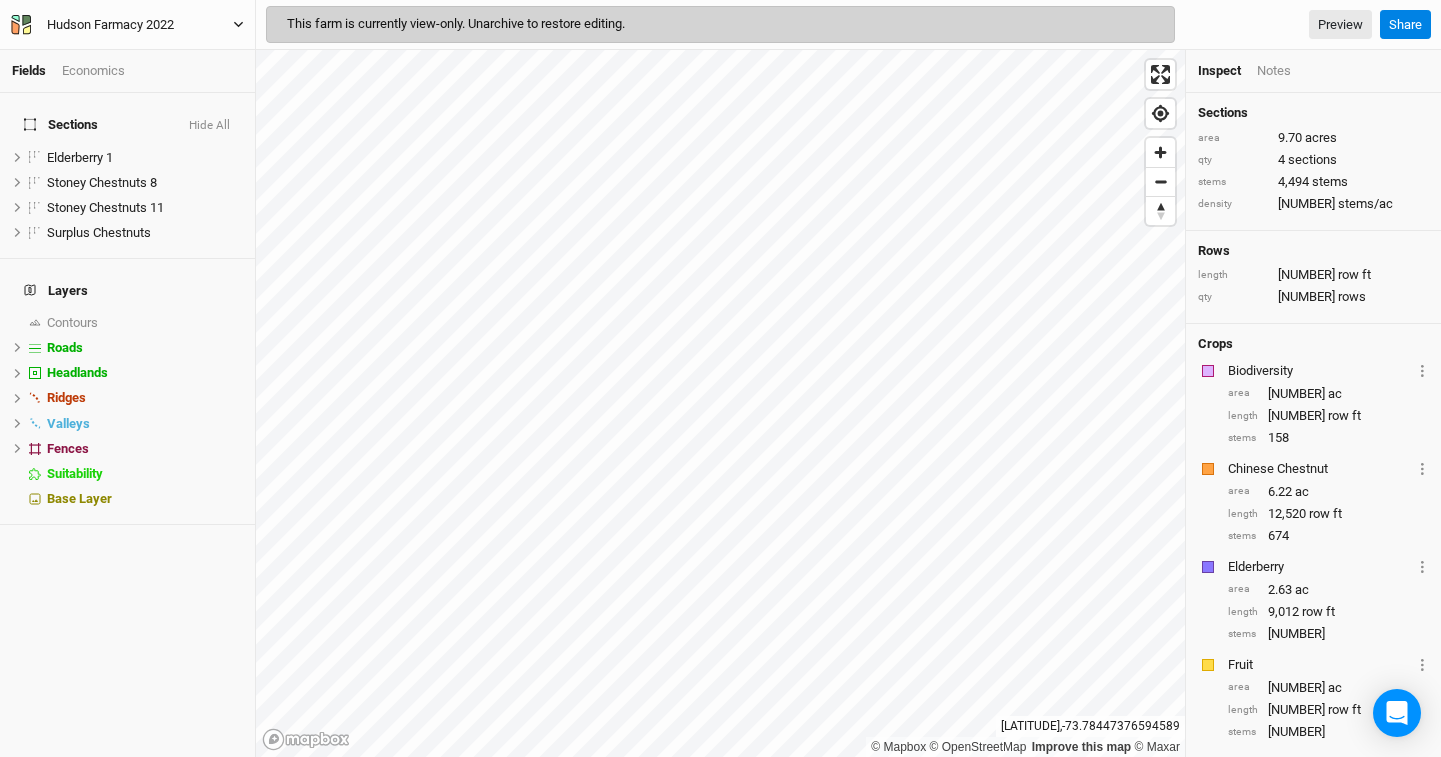 click on "Hudson Farmacy 2022" at bounding box center [110, 25] 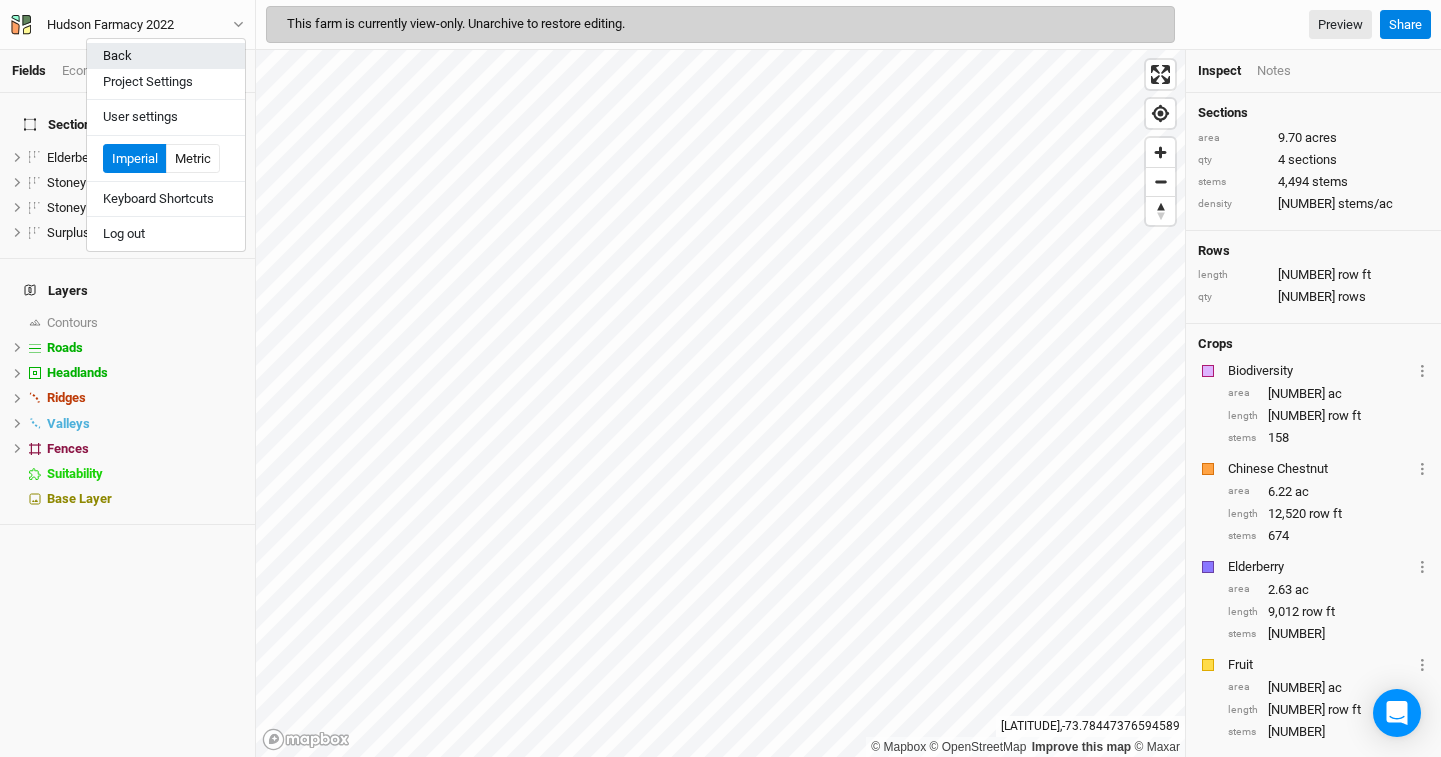 click on "Back" at bounding box center (166, 56) 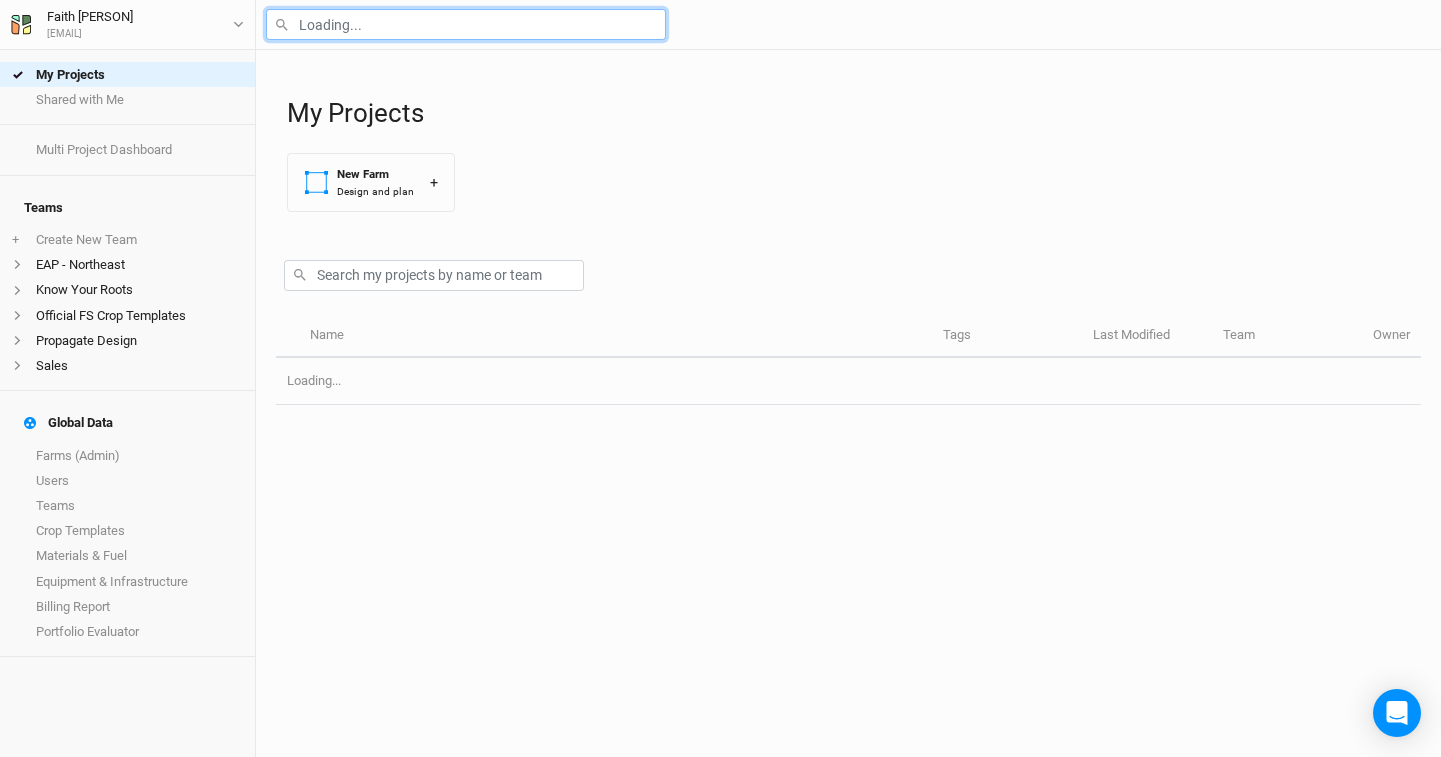 click at bounding box center [466, 24] 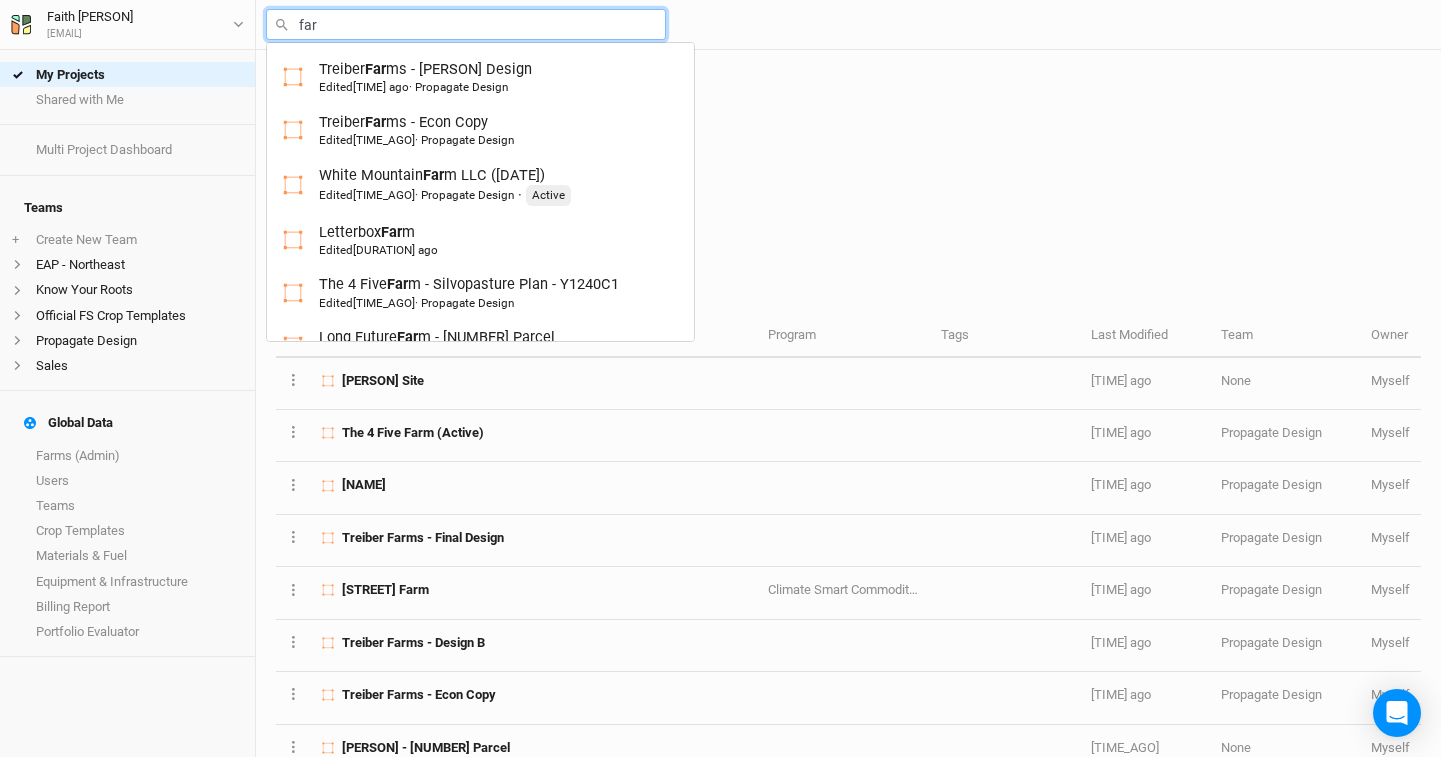 type on "farm" 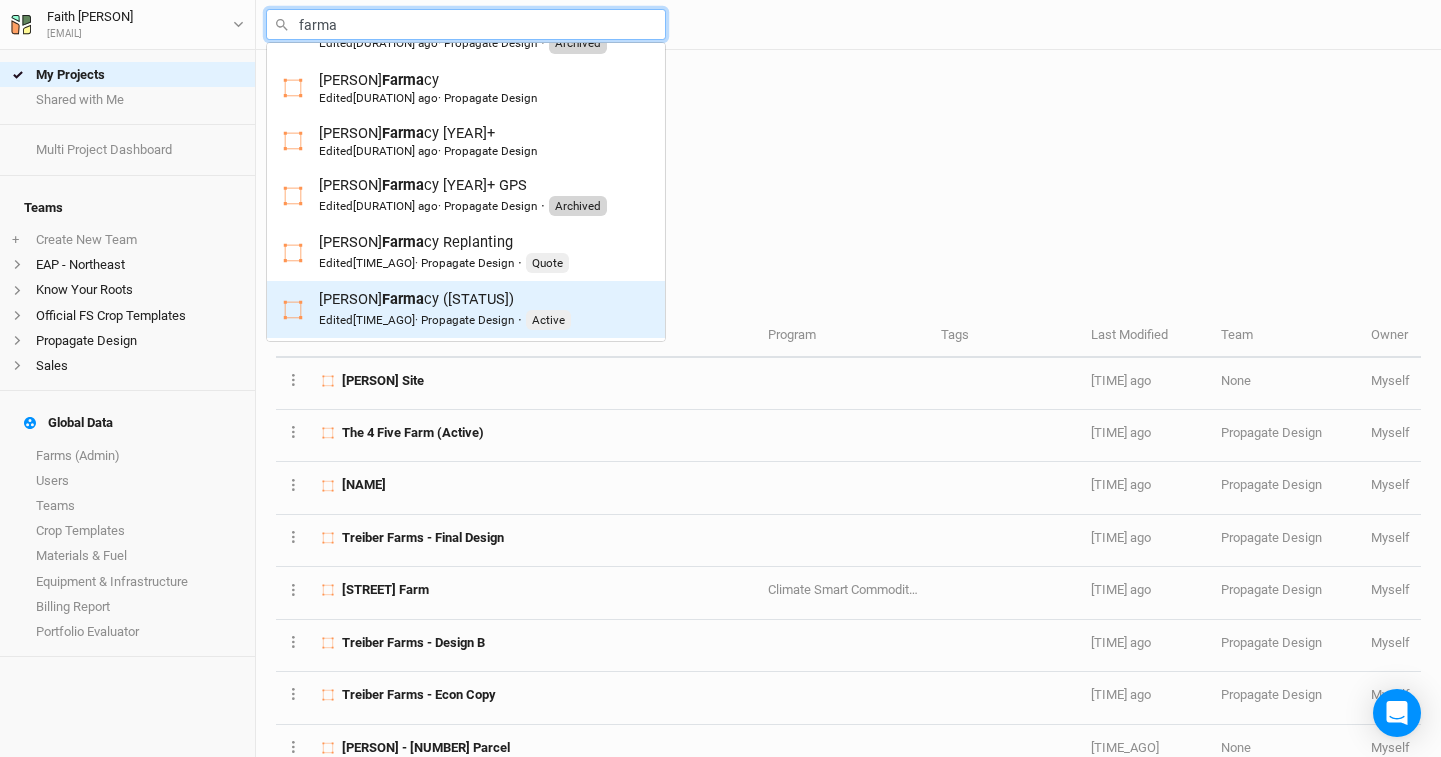 scroll, scrollTop: 103, scrollLeft: 0, axis: vertical 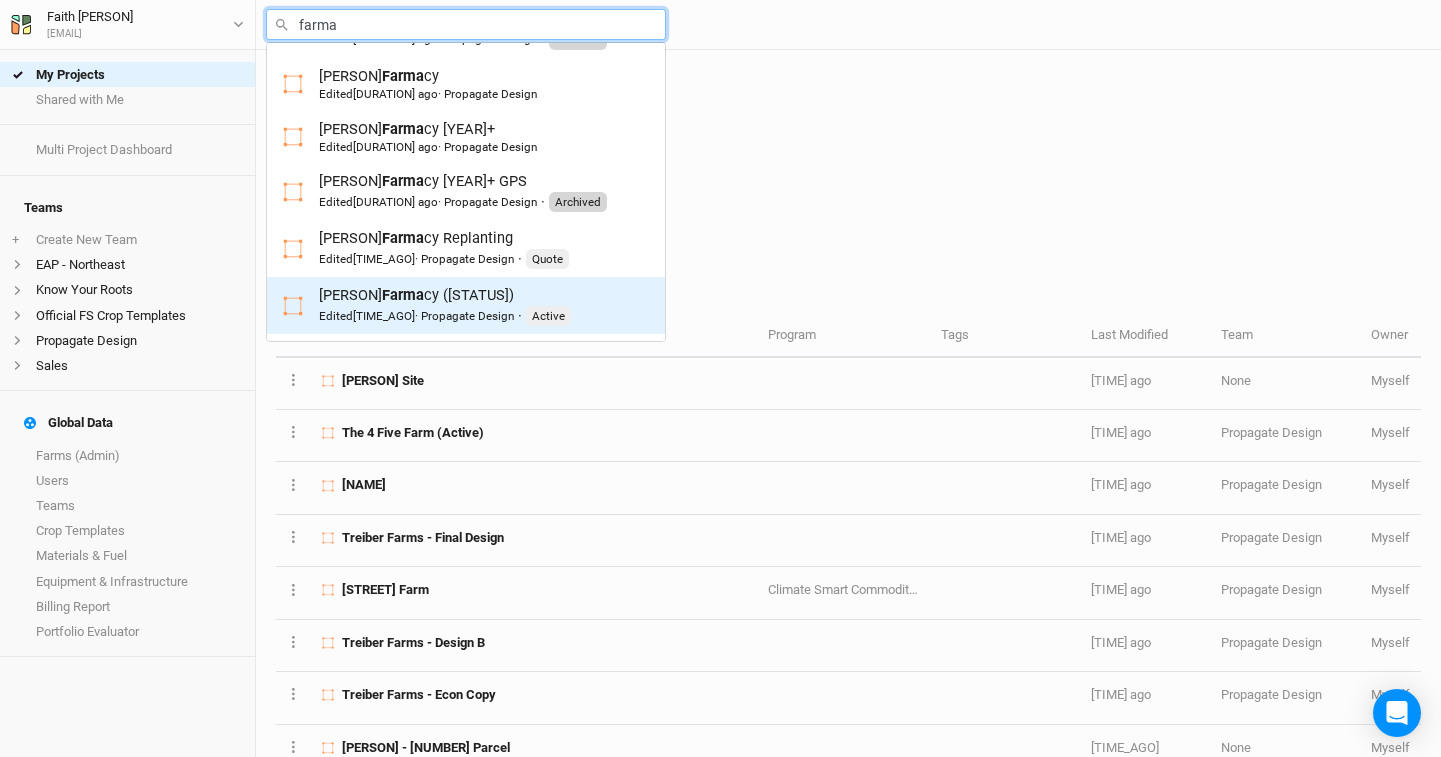 click on "[PERSON] cy ([STATUS]) [TEXT] [TIME] ago · [TEXT] Design · [STATUS]" at bounding box center [445, 305] 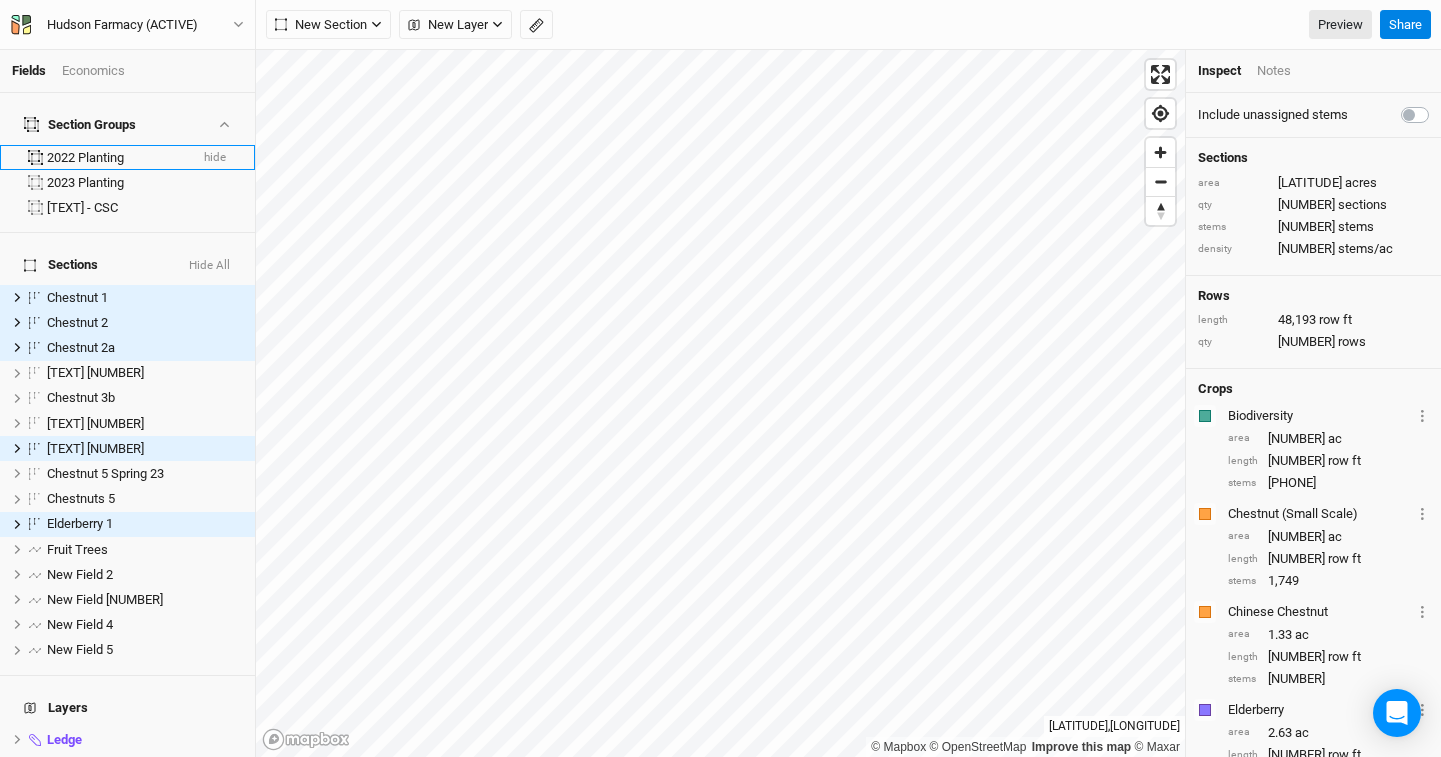 click on "2022 Planting" at bounding box center (117, 158) 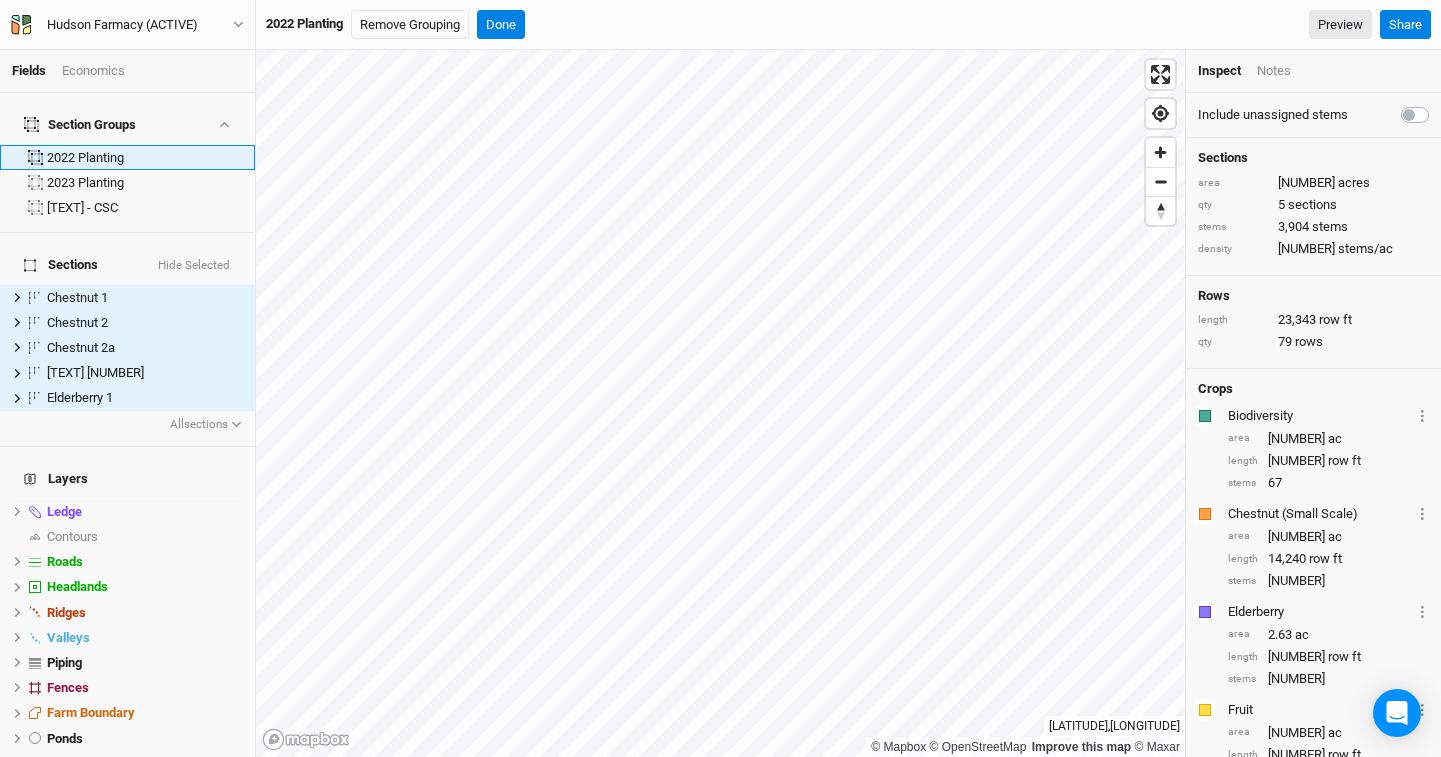 scroll, scrollTop: 69, scrollLeft: 0, axis: vertical 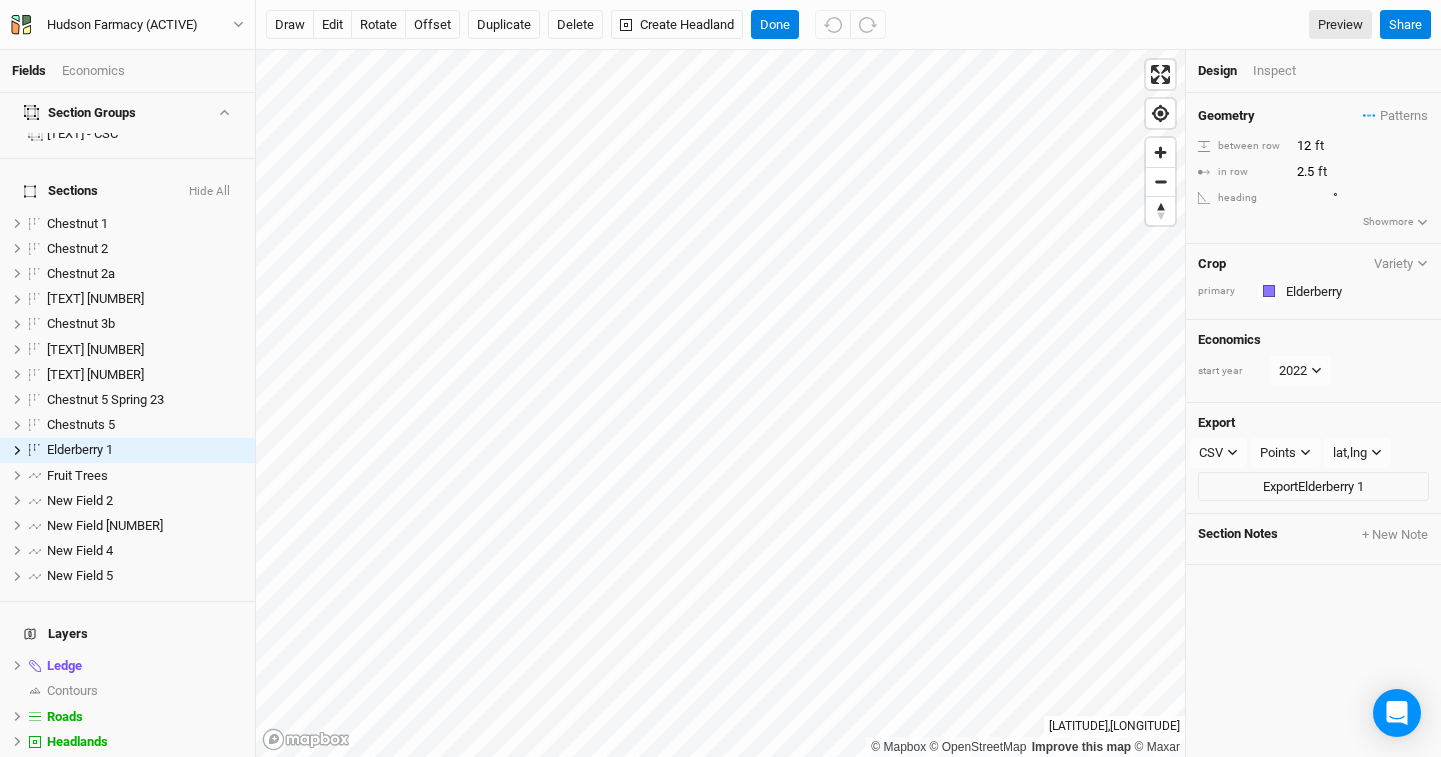 click on "Economics" at bounding box center [93, 71] 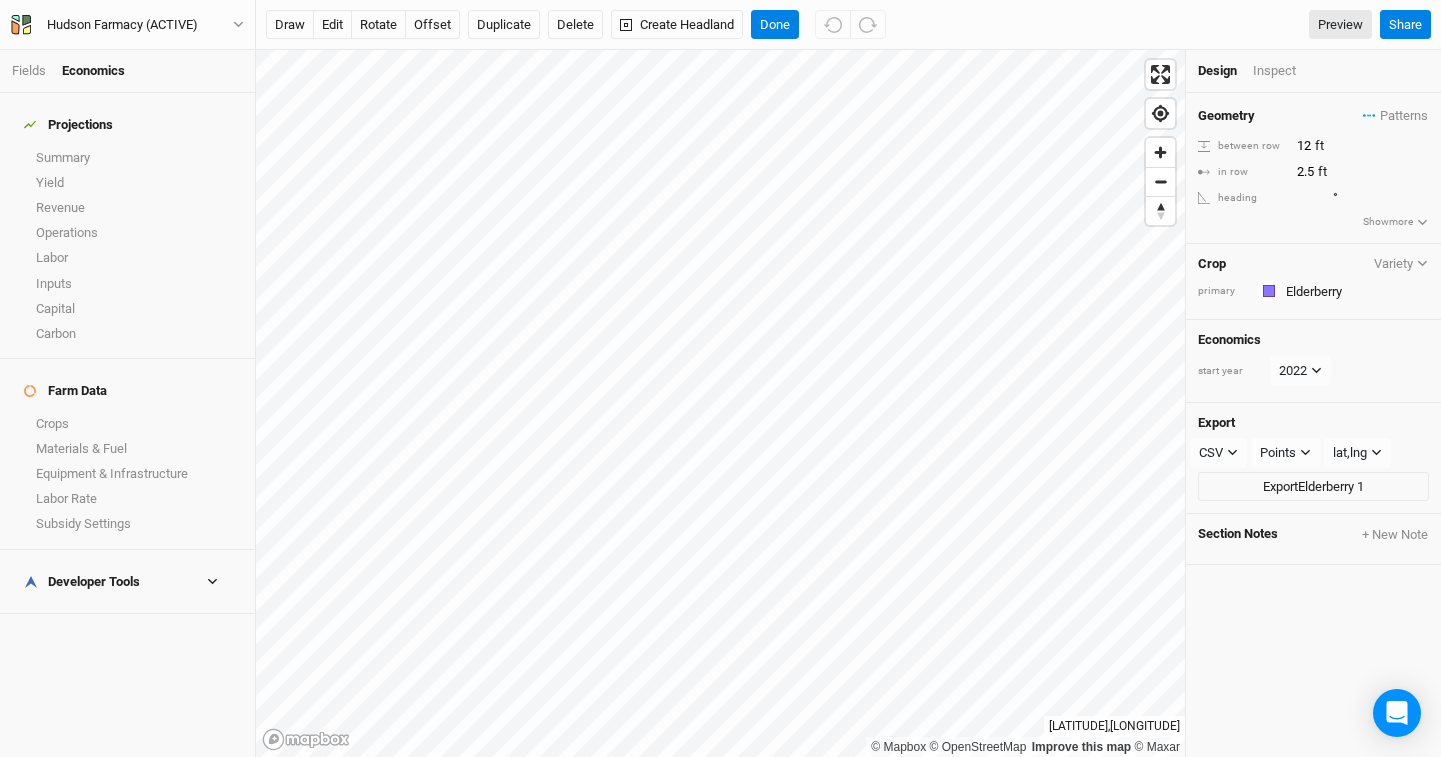 scroll, scrollTop: 0, scrollLeft: 0, axis: both 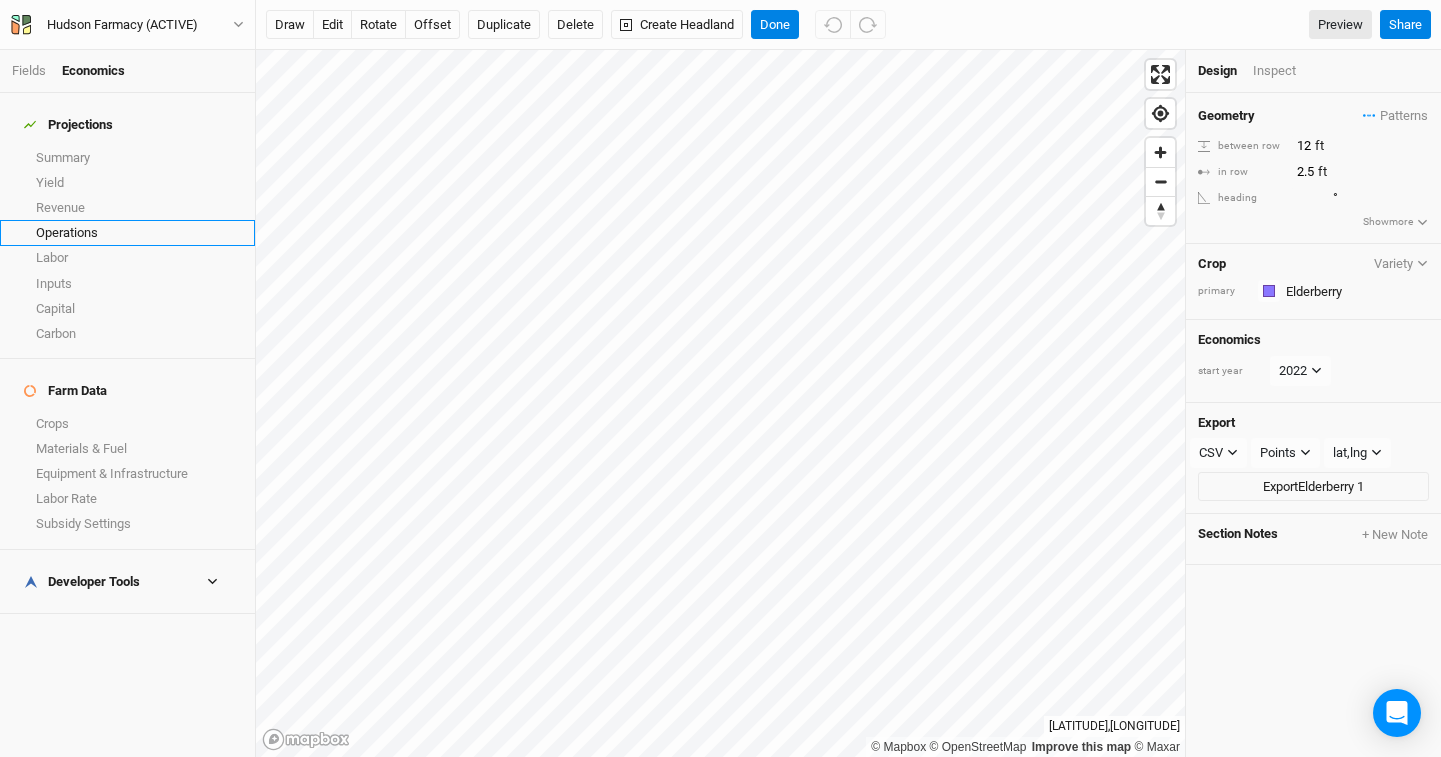 click on "Operations" at bounding box center [127, 232] 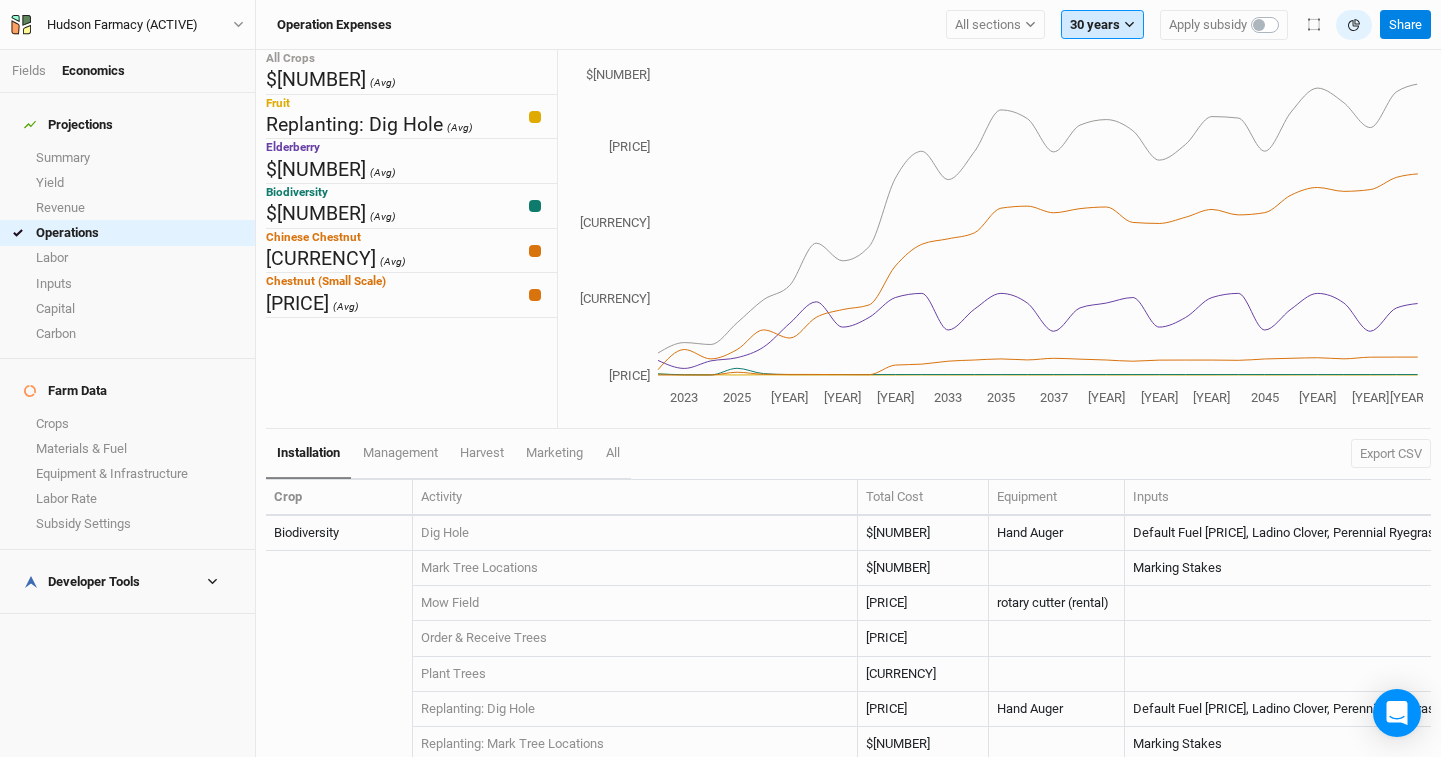 click on "30 years" at bounding box center [1102, 25] 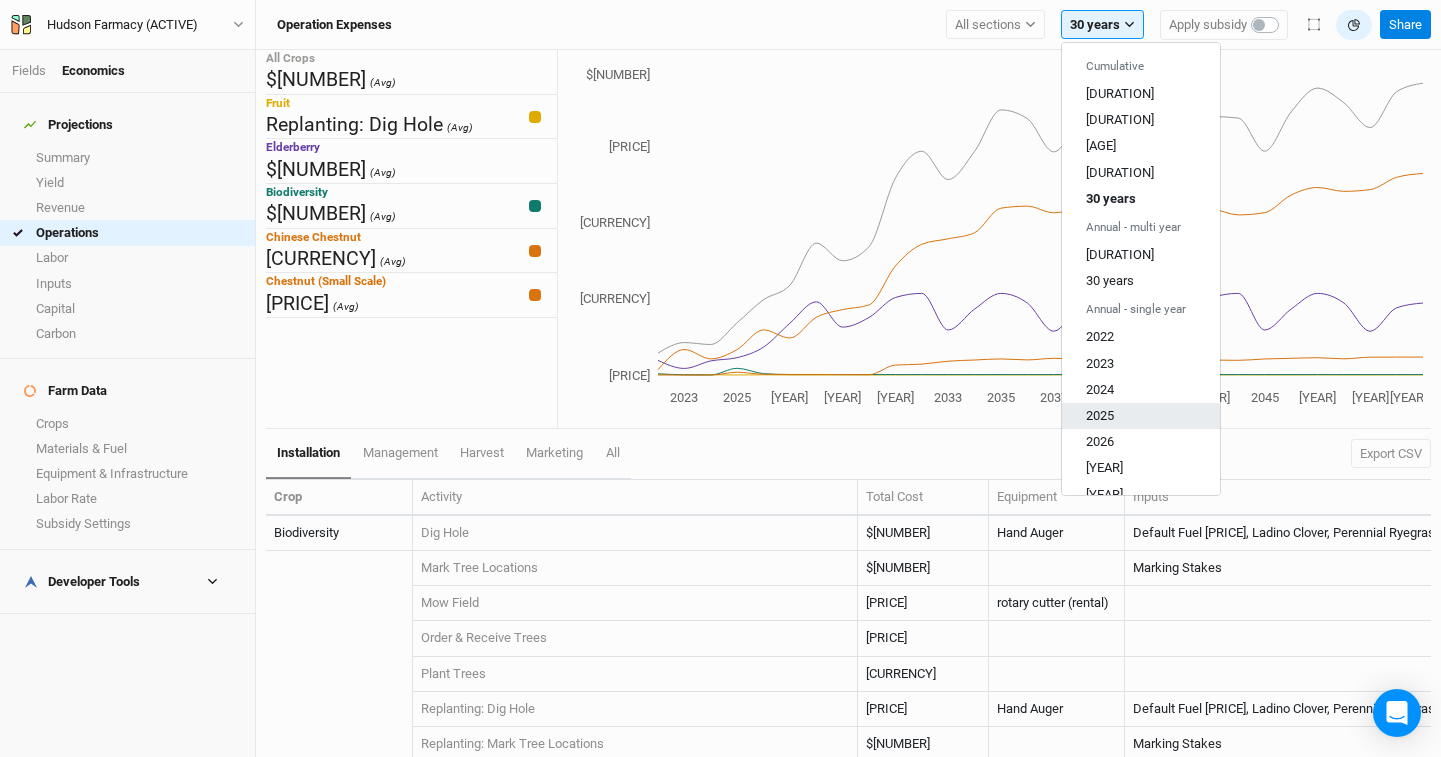 click on "2025" at bounding box center (1141, 172) 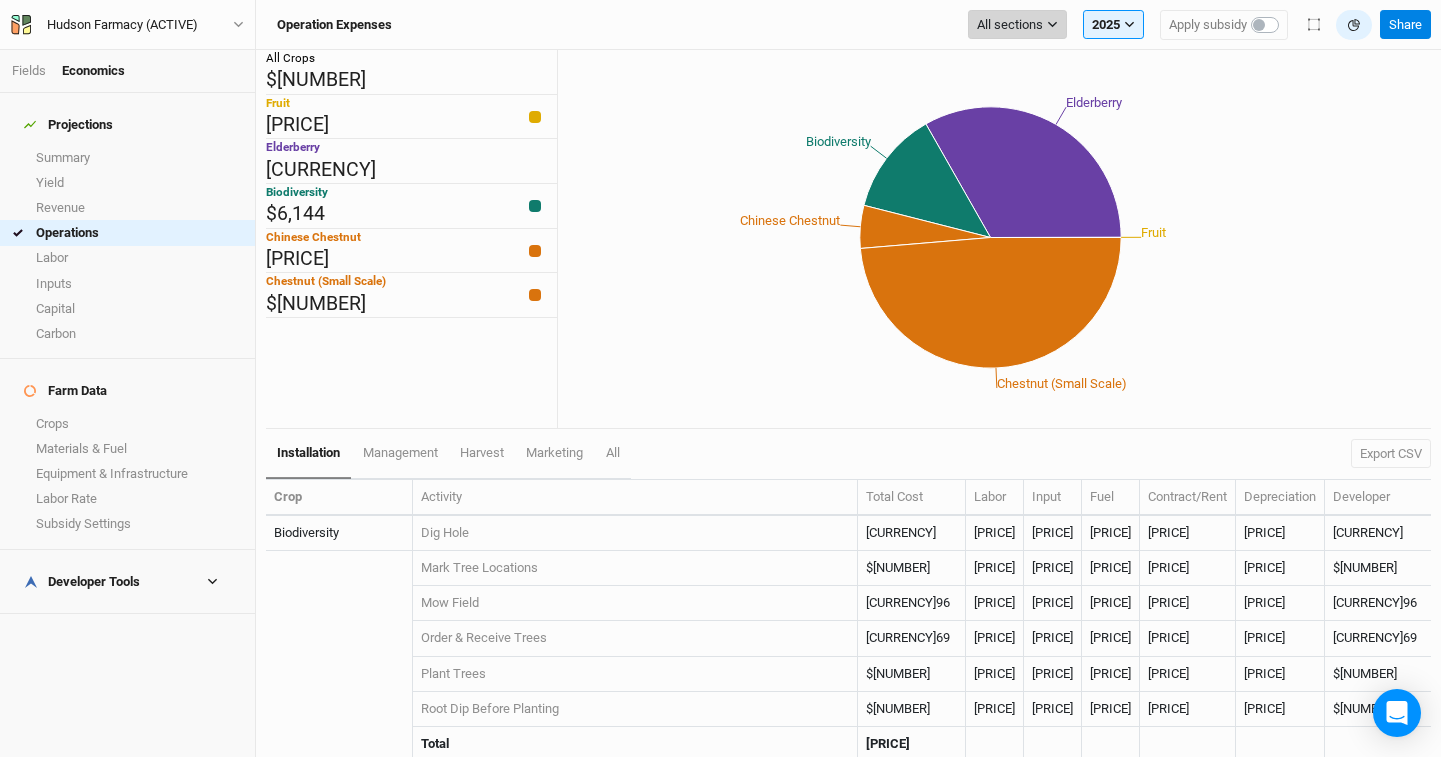 click on "All sections" at bounding box center (1010, 25) 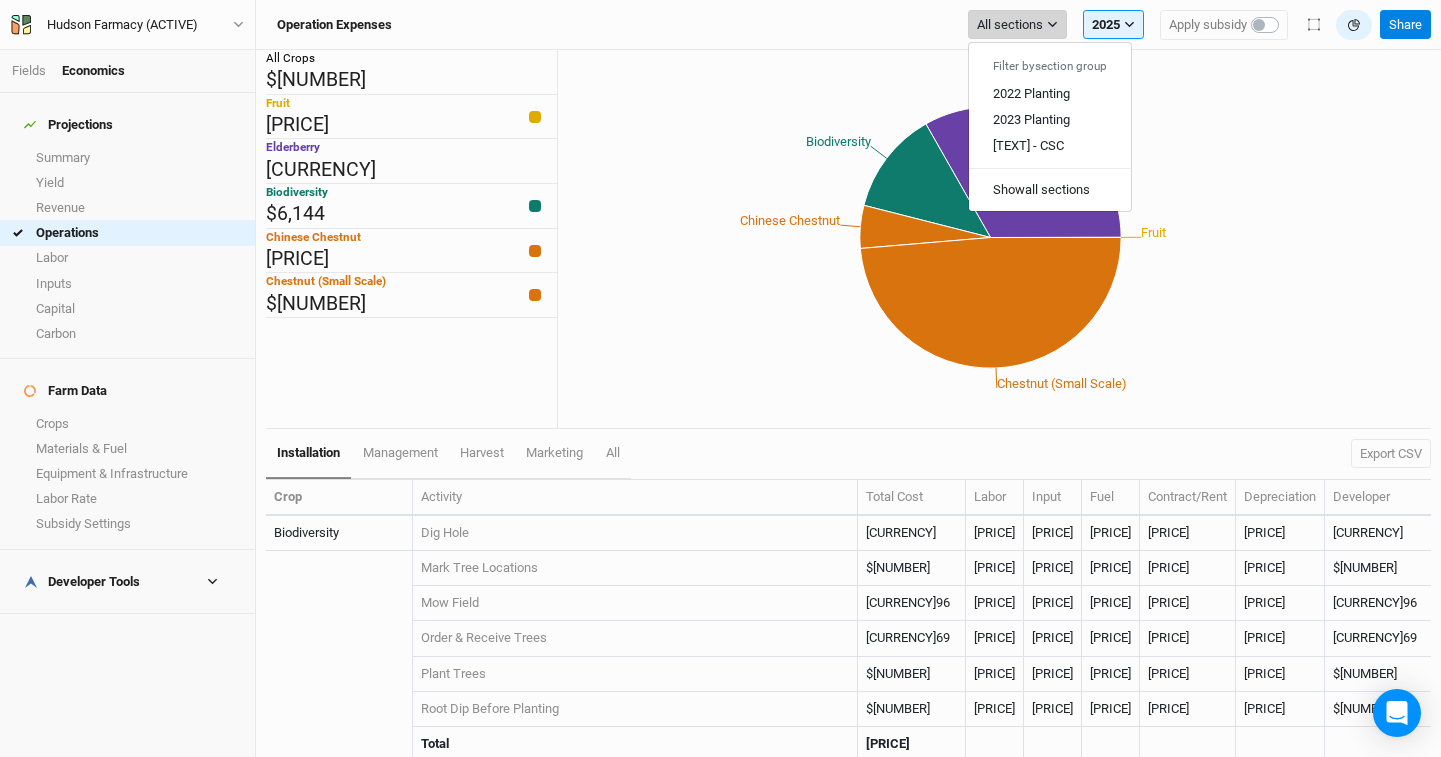 click on "All sections" at bounding box center [1010, 25] 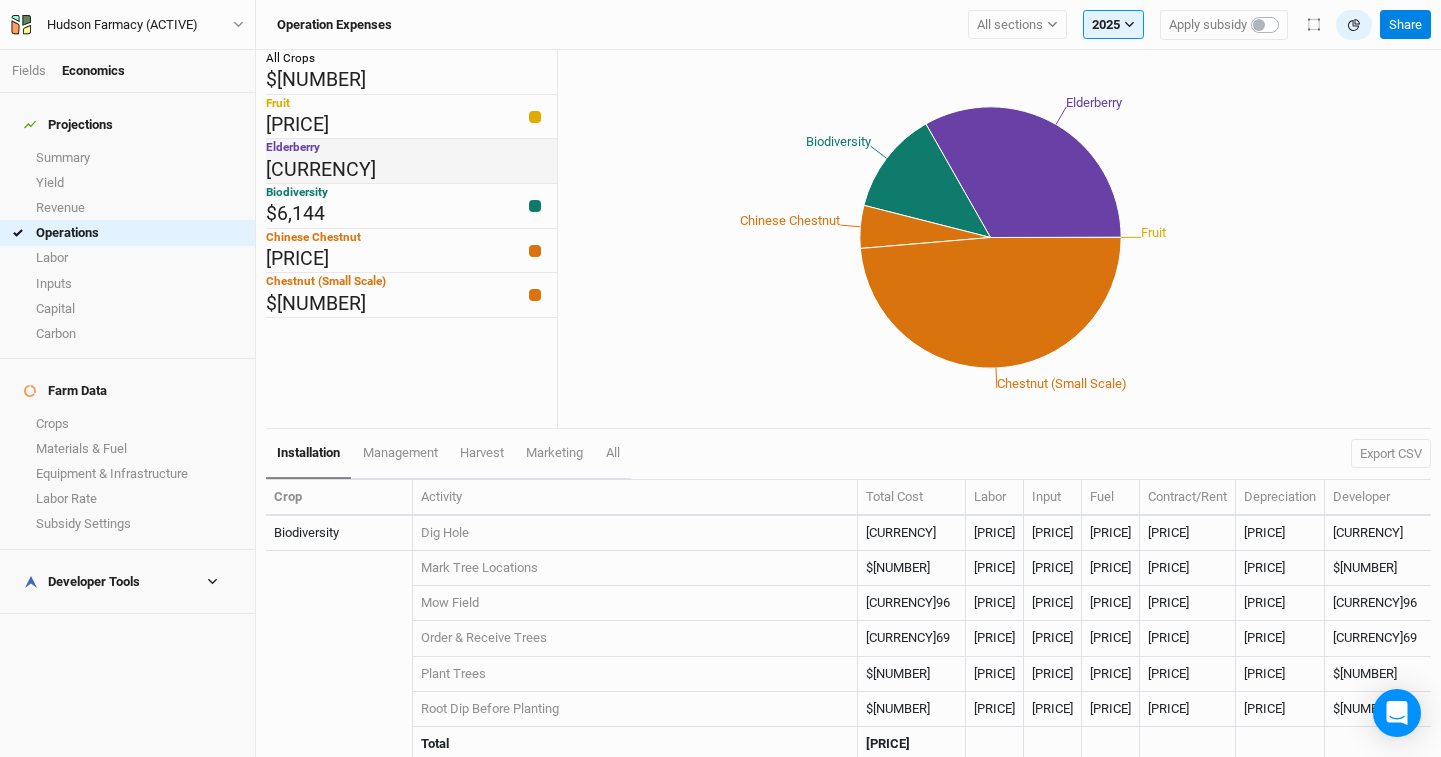 click on "Elderberry [PRICE]" at bounding box center [411, 161] 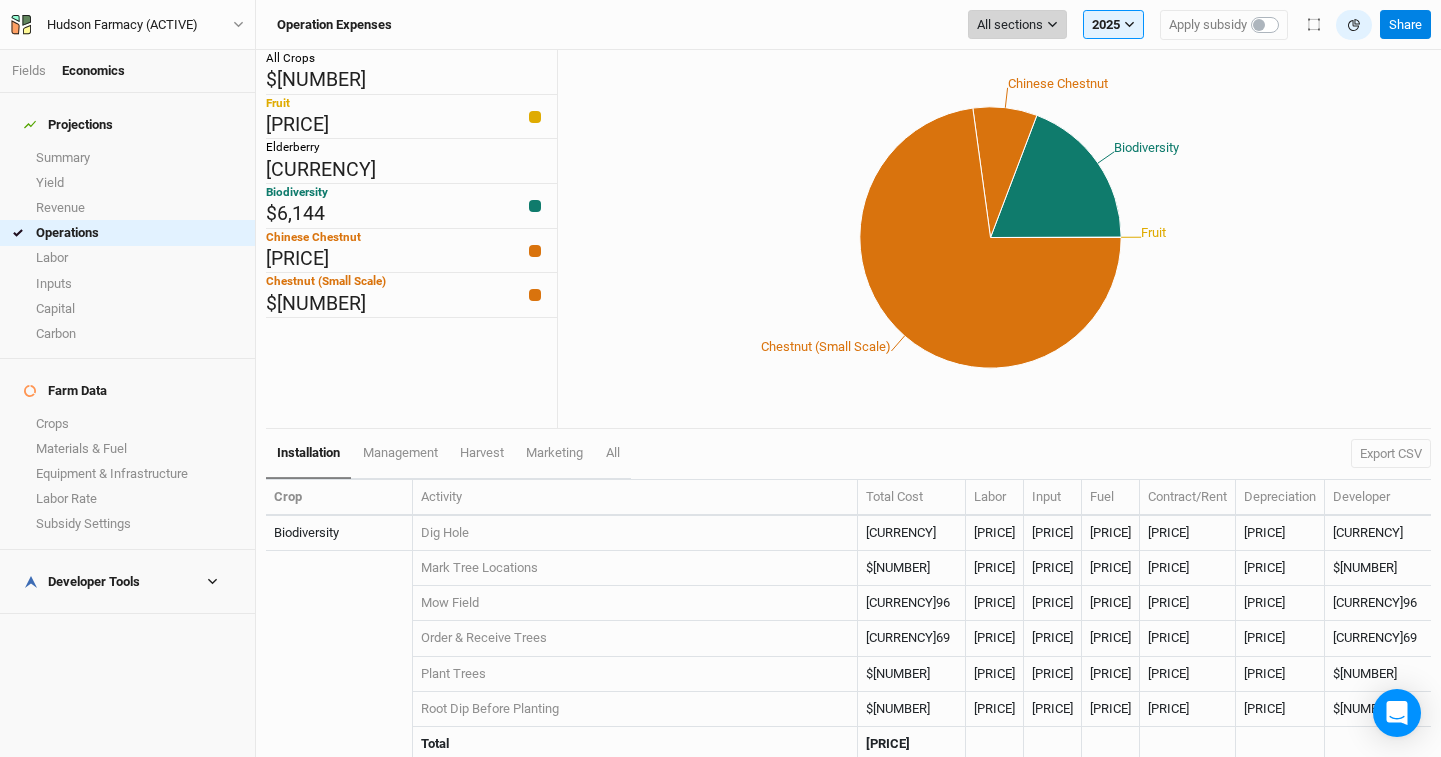 click on "All sections" at bounding box center (1010, 25) 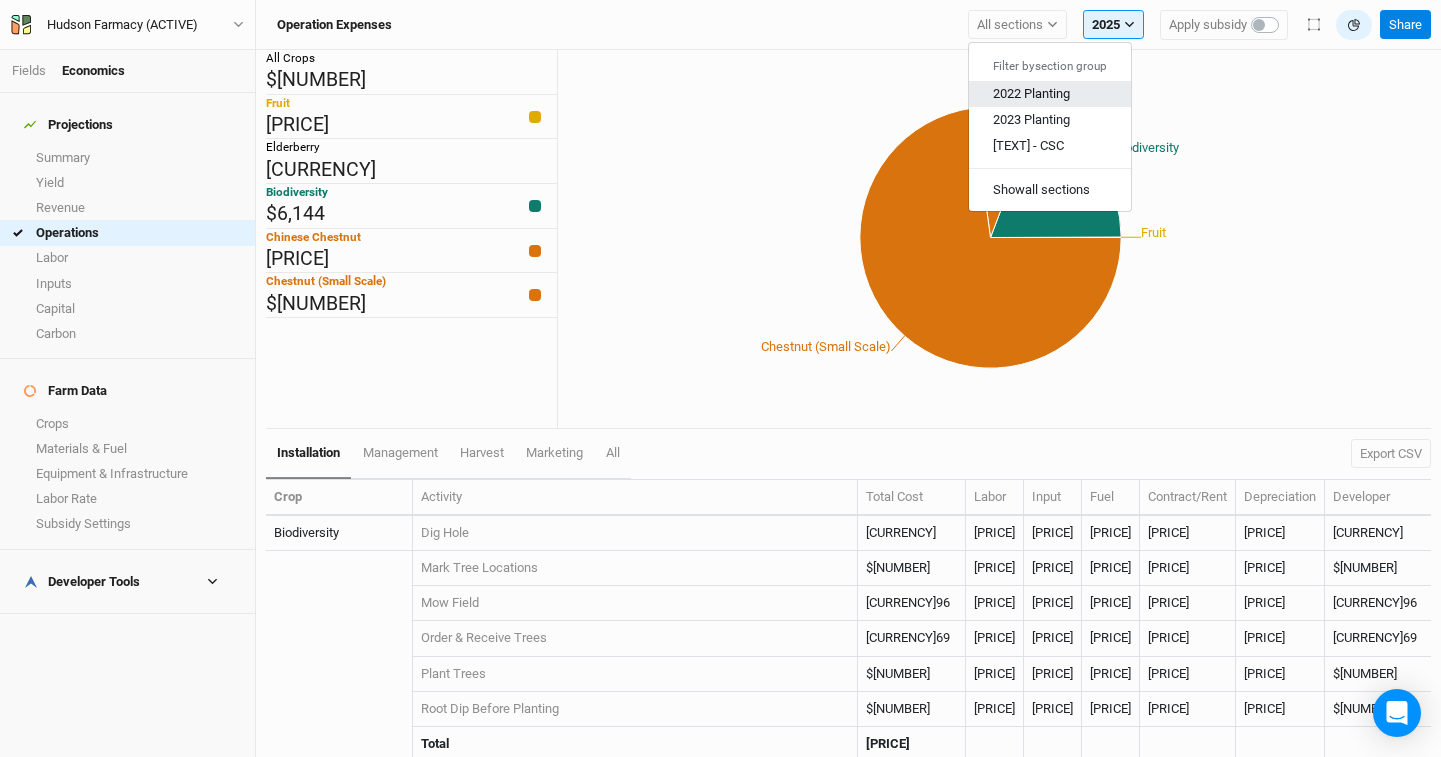 click on "2022 Planting" at bounding box center [1031, 93] 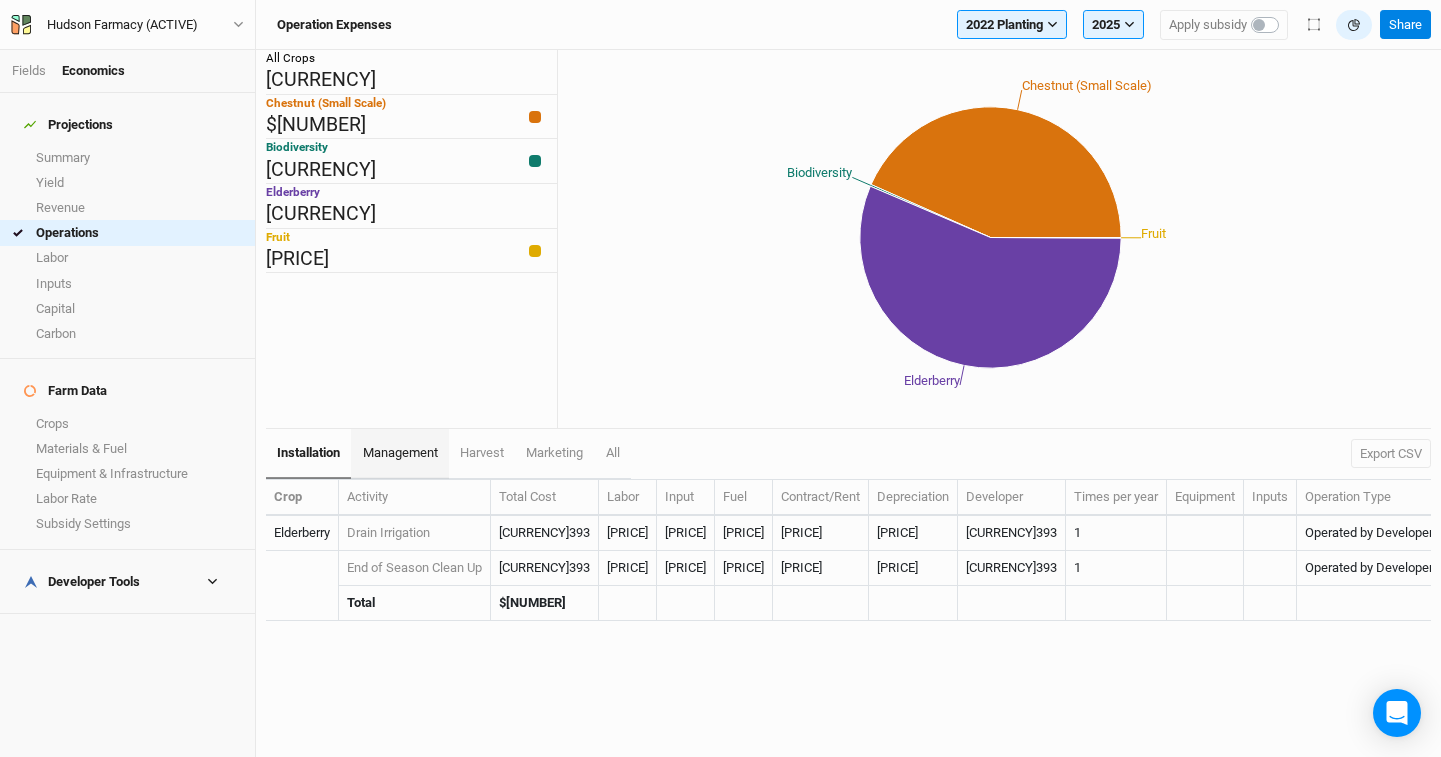 click on "management" at bounding box center [308, 452] 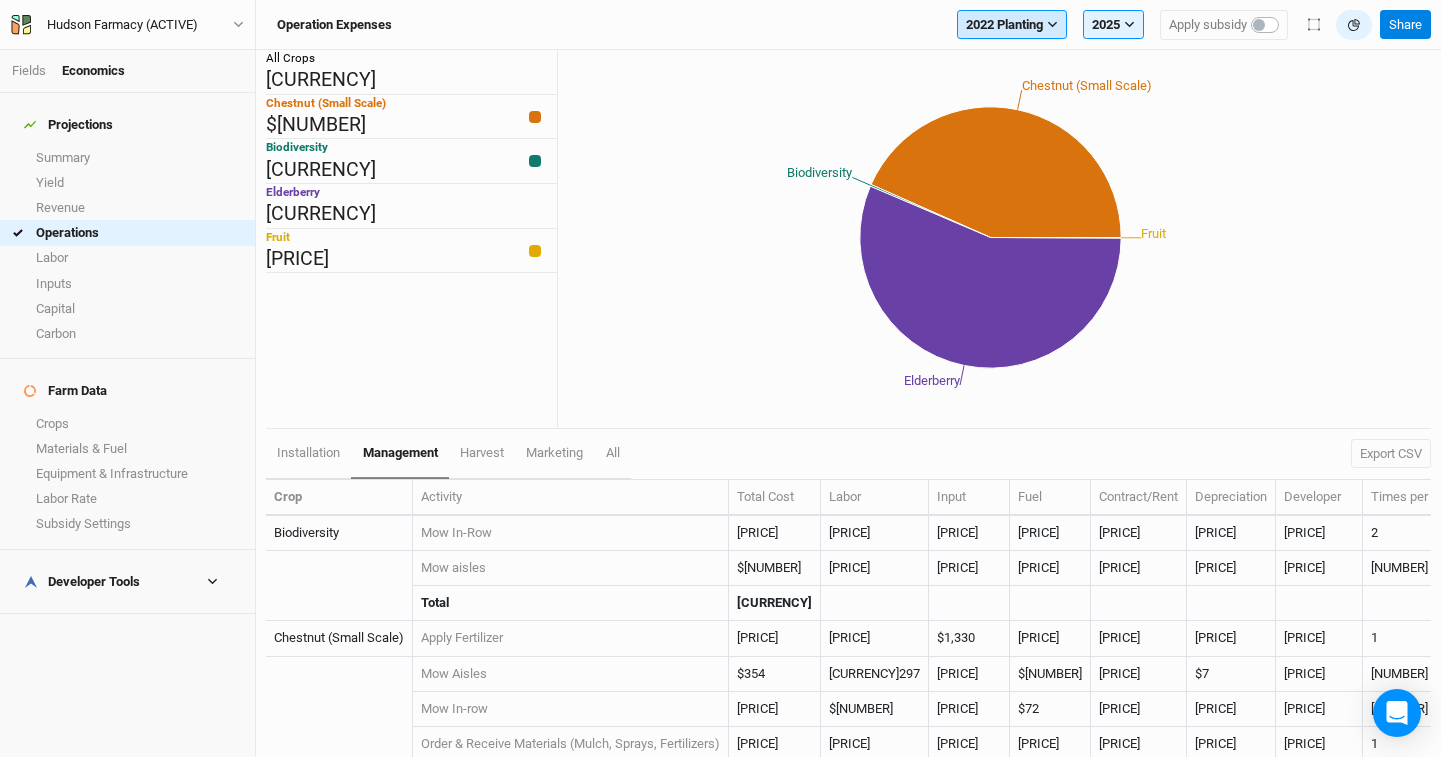 click on "2022 Planting" at bounding box center (1004, 25) 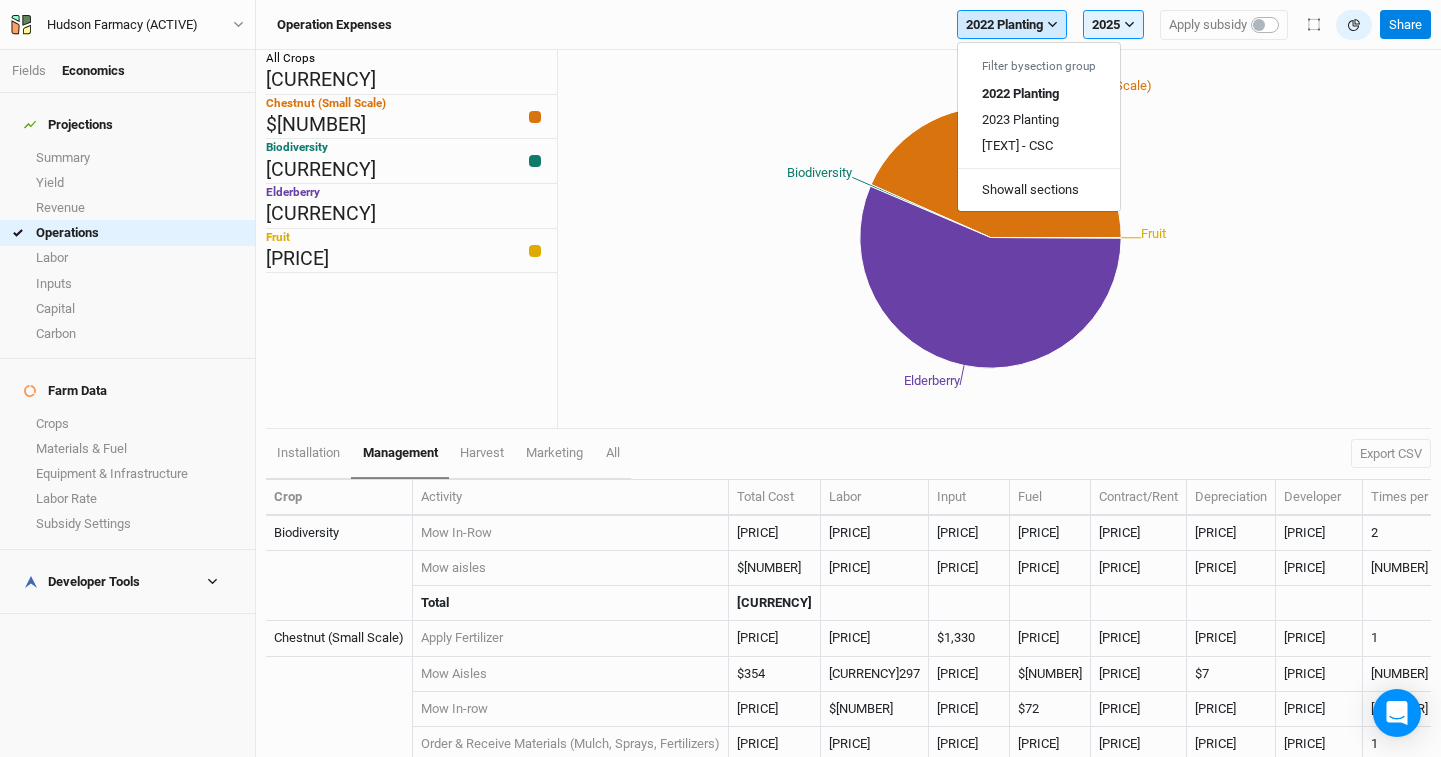 click on "2022 Planting" at bounding box center (1004, 25) 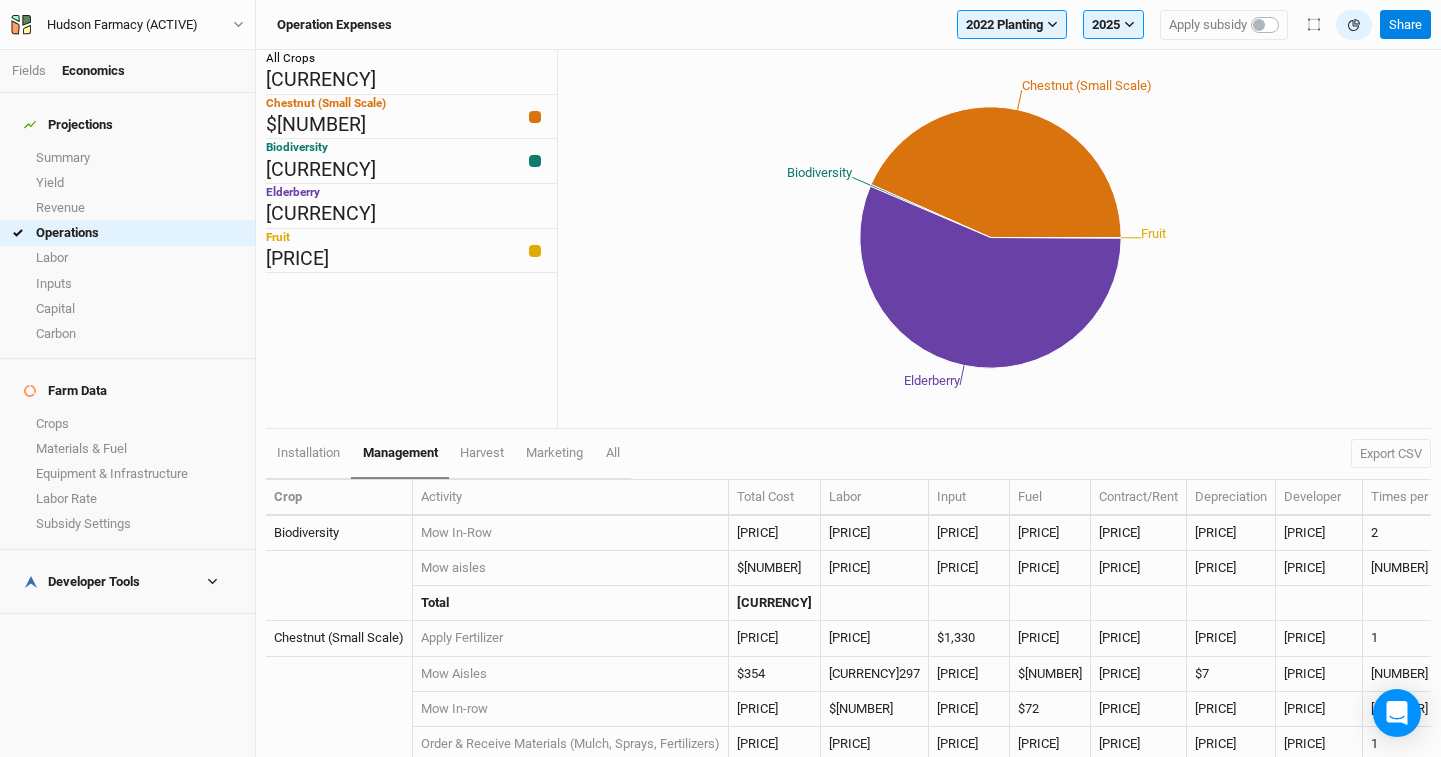 click on "Fields Economics" at bounding box center [127, 71] 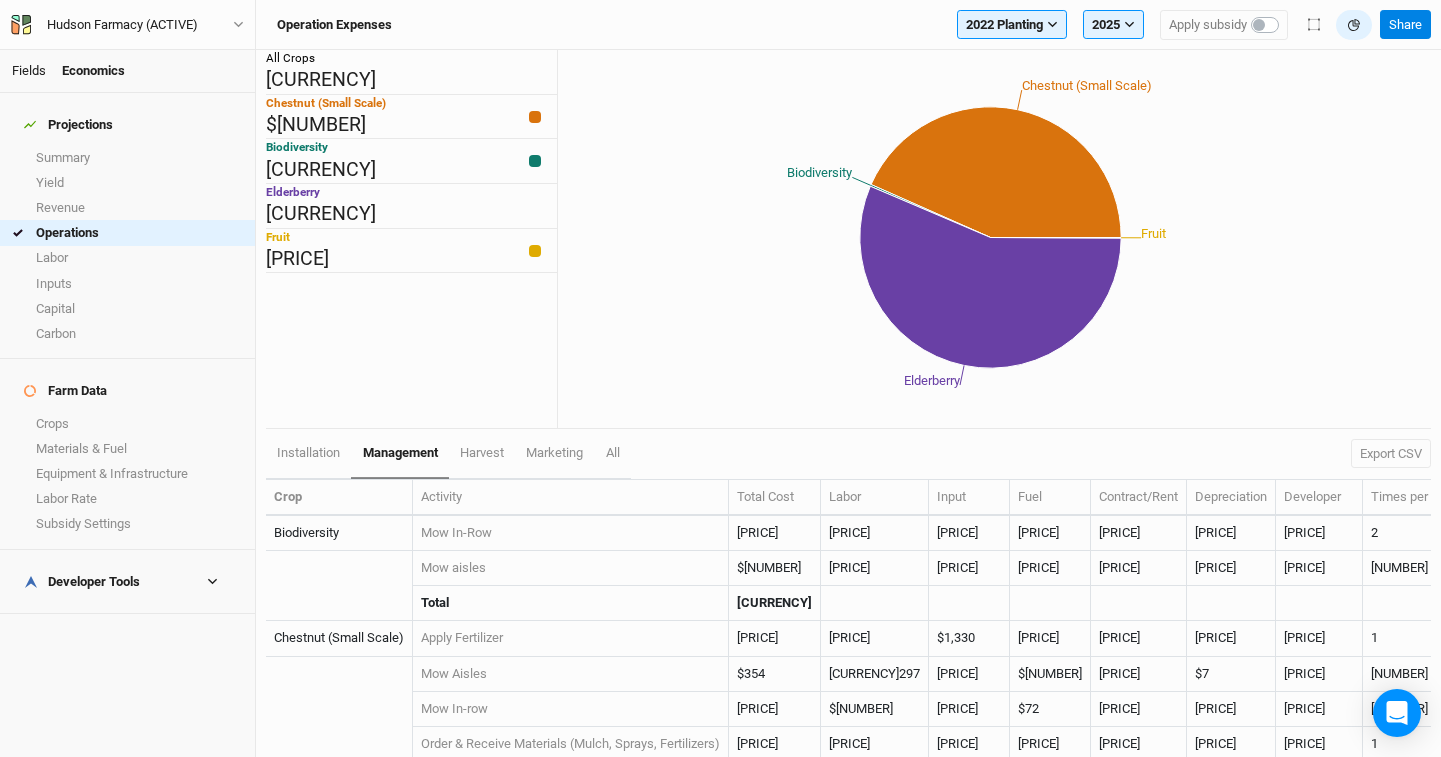 click on "Fields" at bounding box center [29, 70] 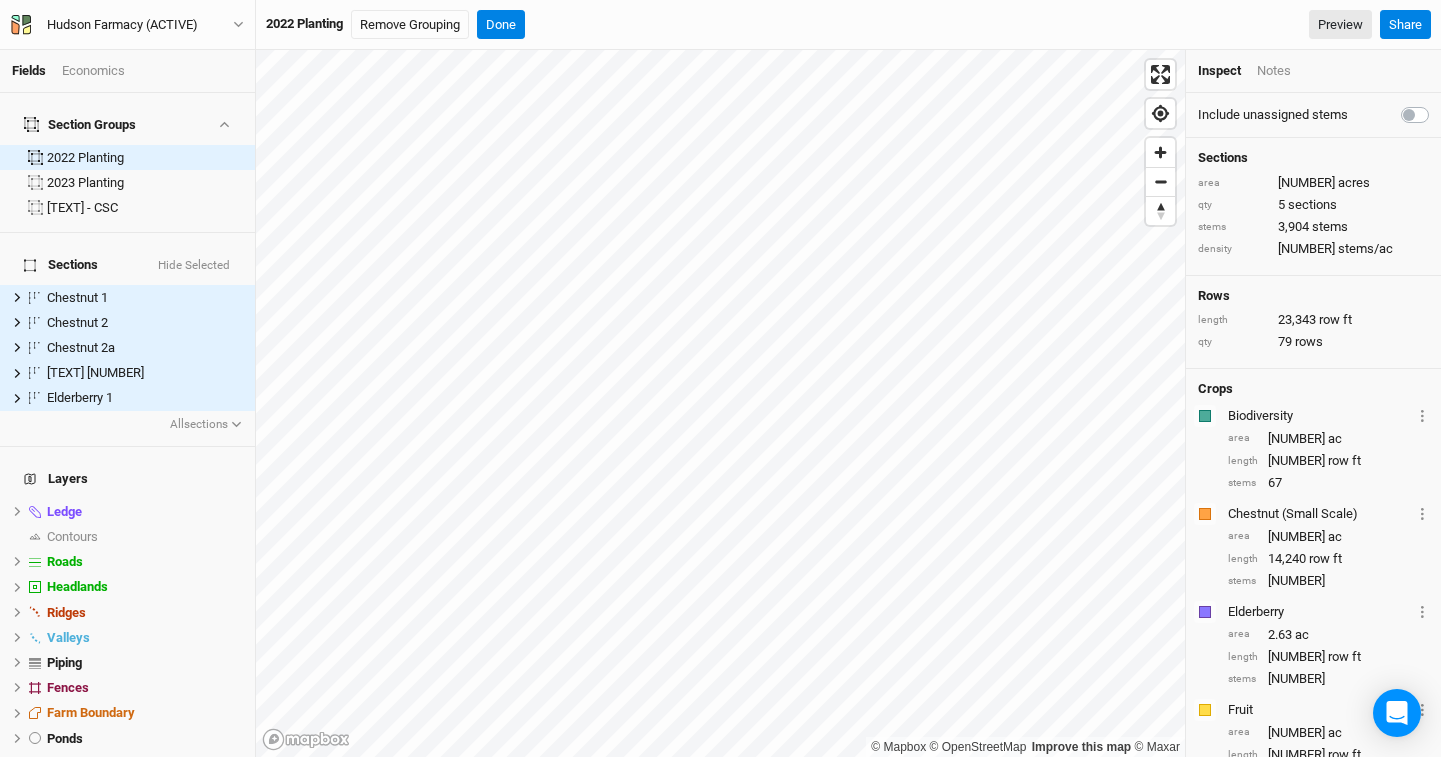 scroll, scrollTop: 69, scrollLeft: 0, axis: vertical 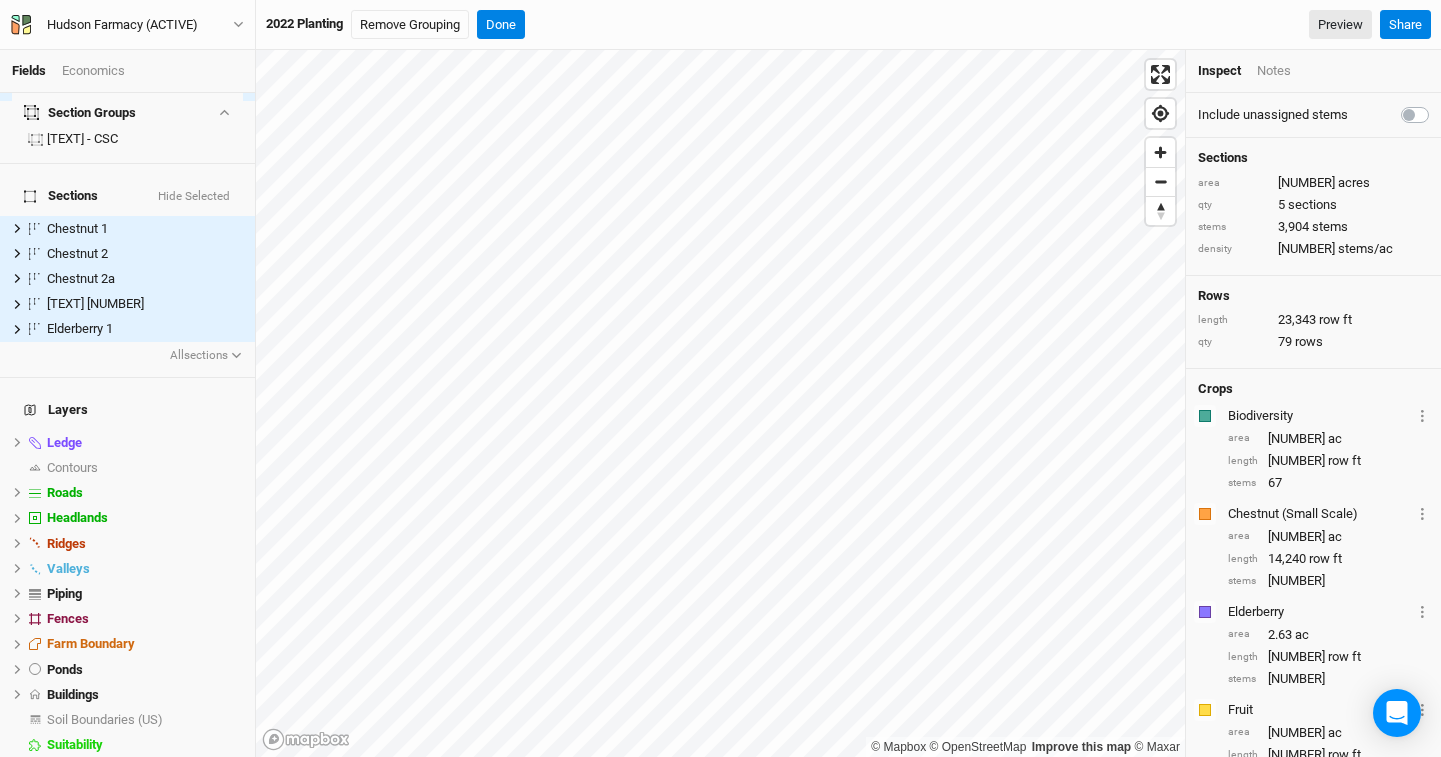 click on "Section Groups" at bounding box center [80, 113] 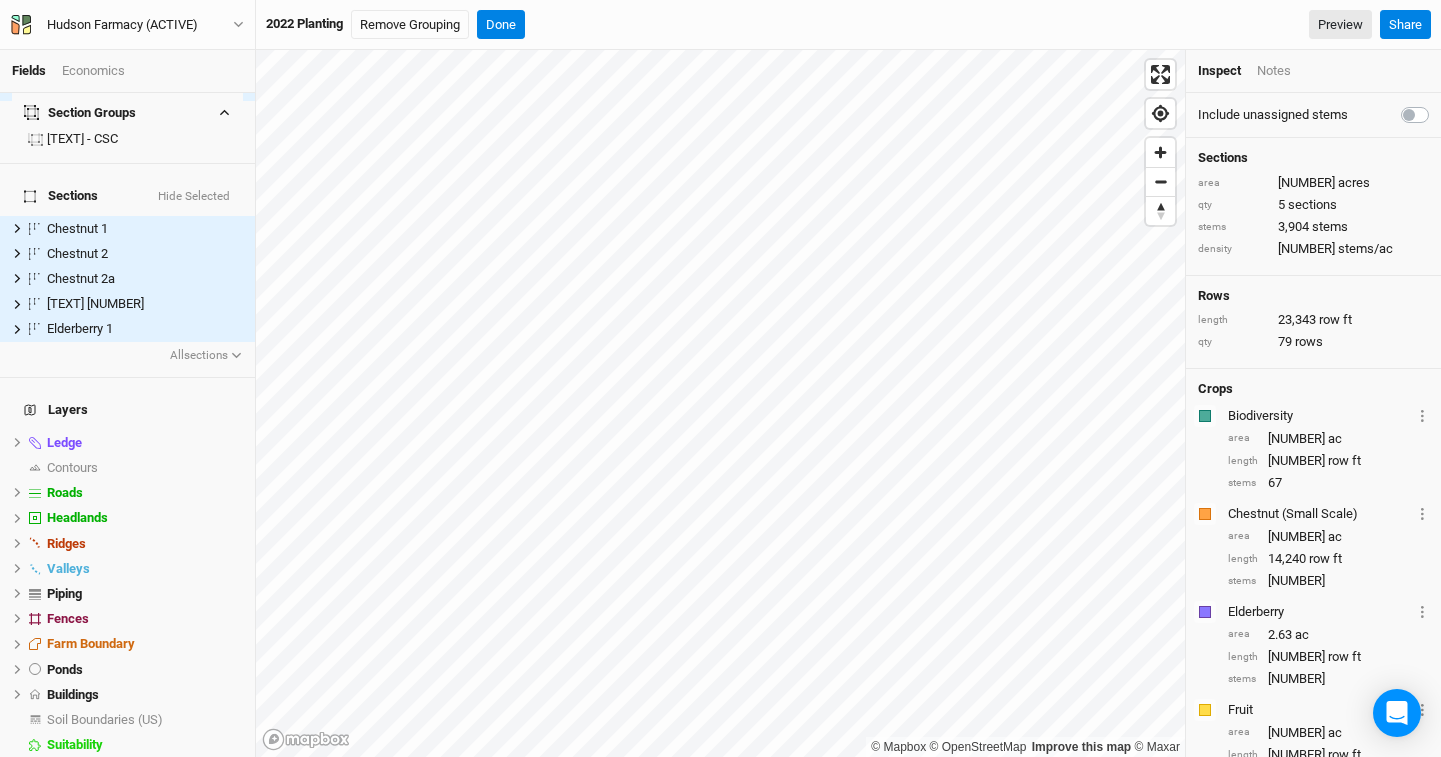 click at bounding box center [224, 112] 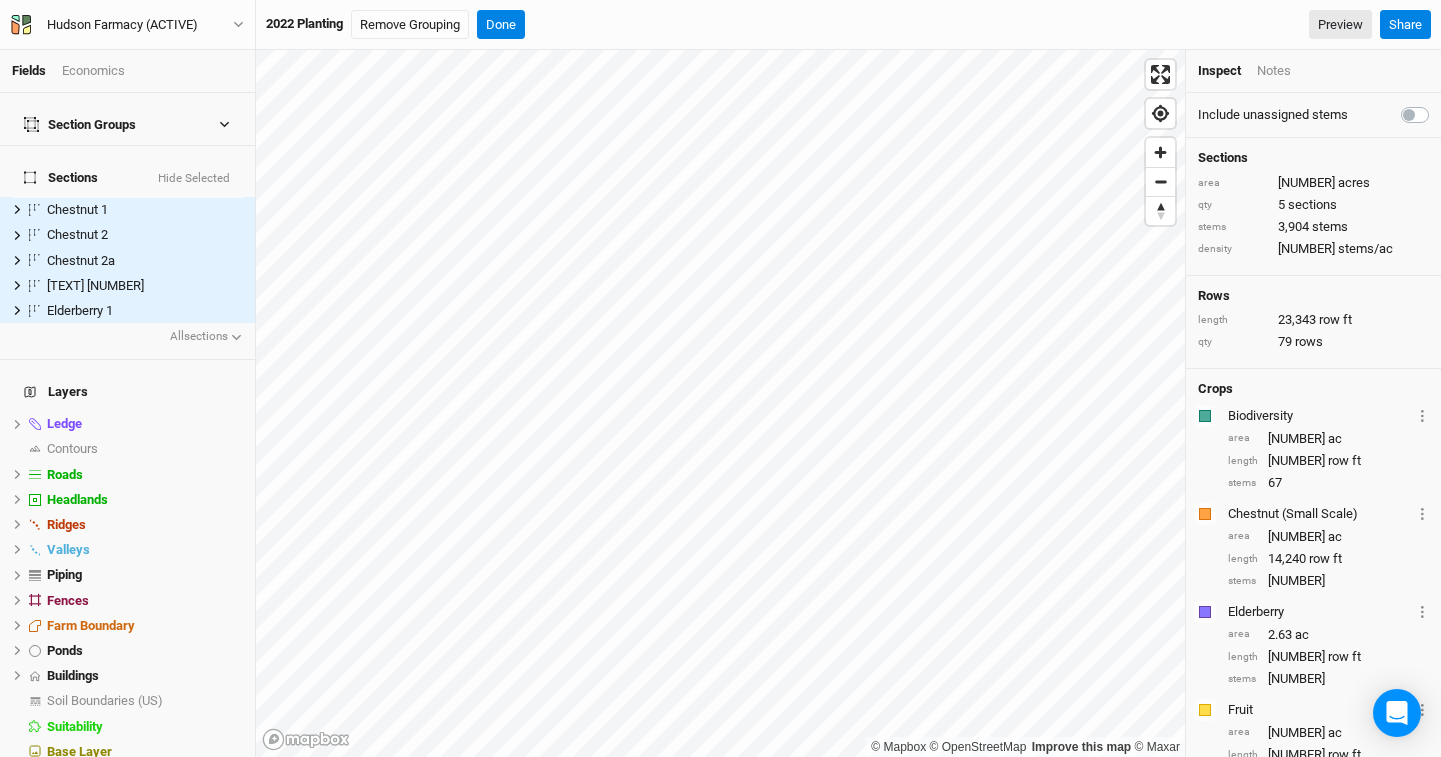 click at bounding box center (224, 124) 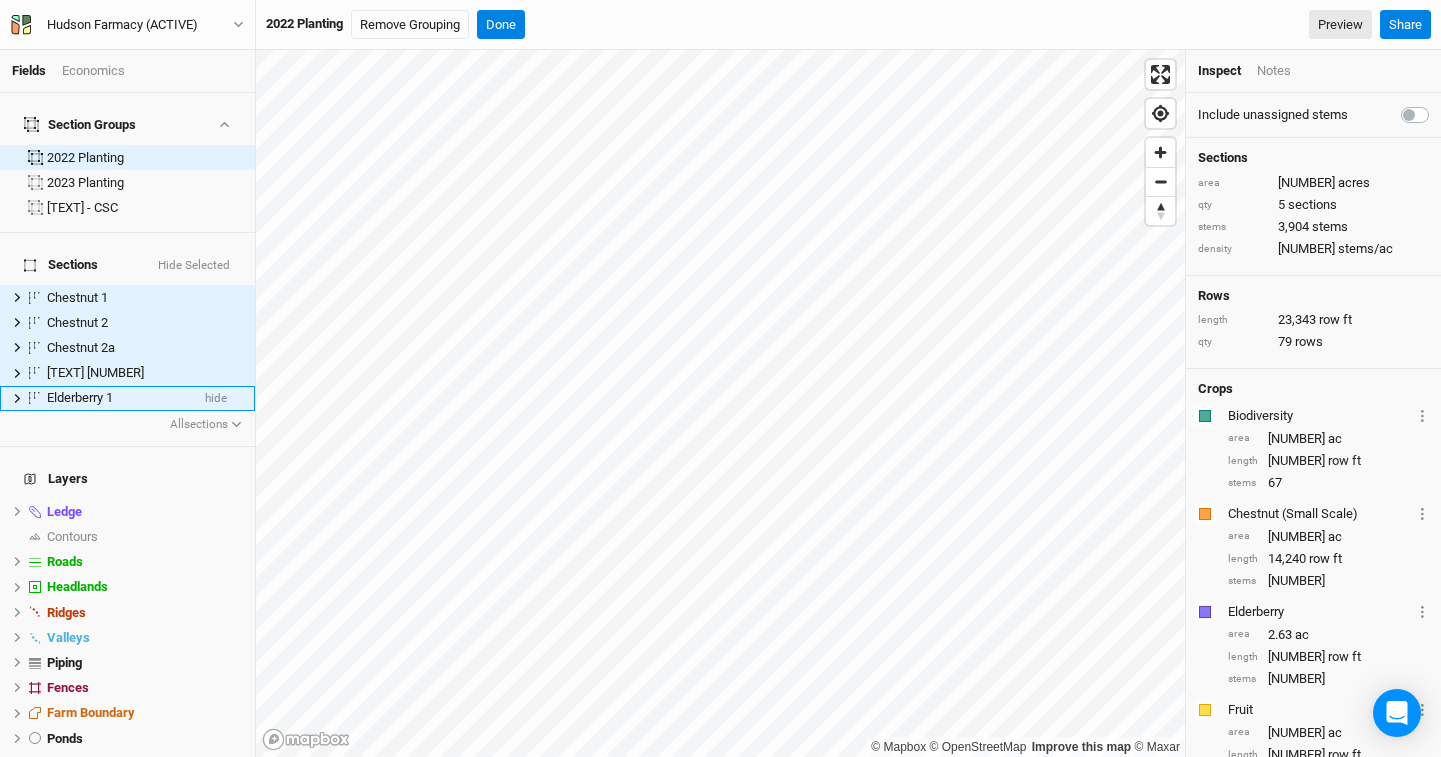 click on "Elderberry 1" at bounding box center (80, 397) 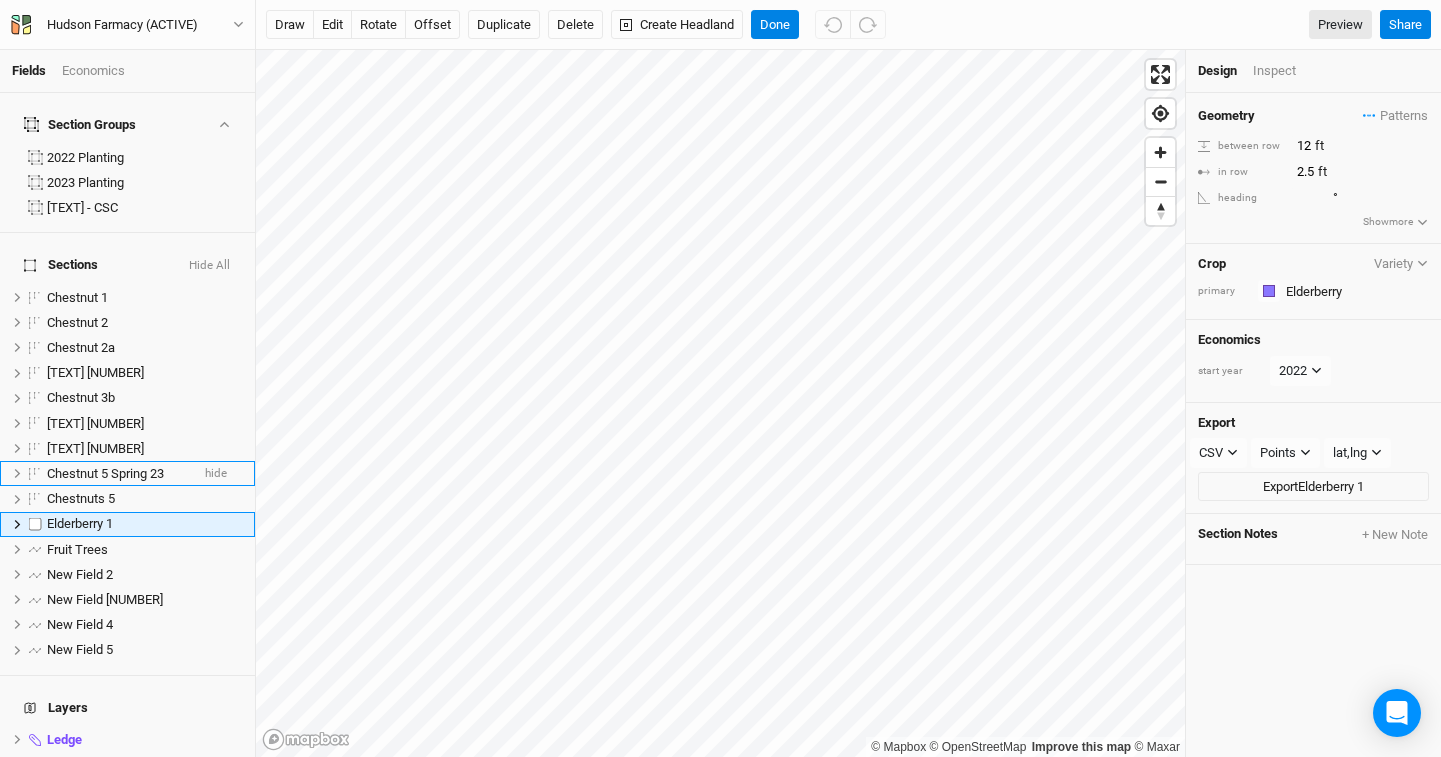 scroll, scrollTop: 74, scrollLeft: 0, axis: vertical 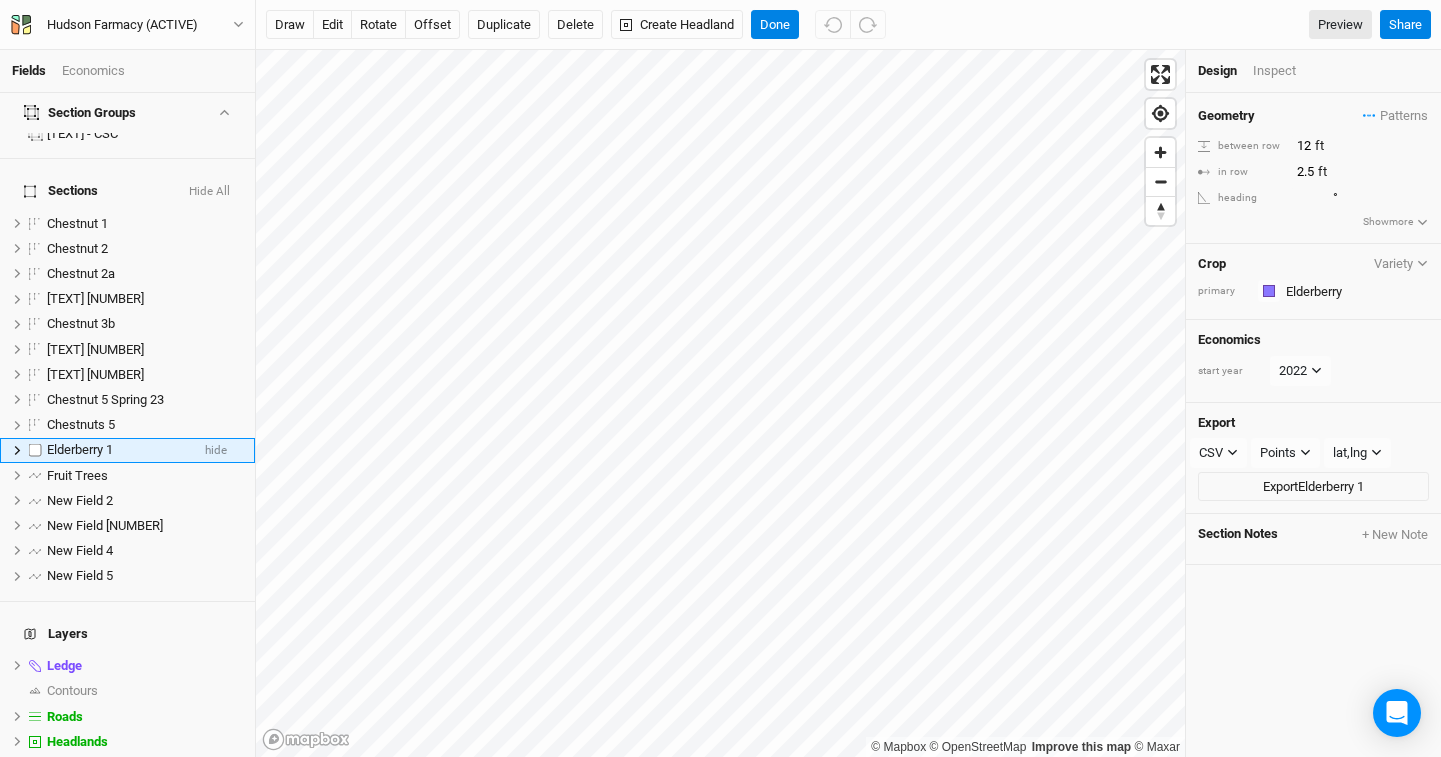 click at bounding box center [35, 450] 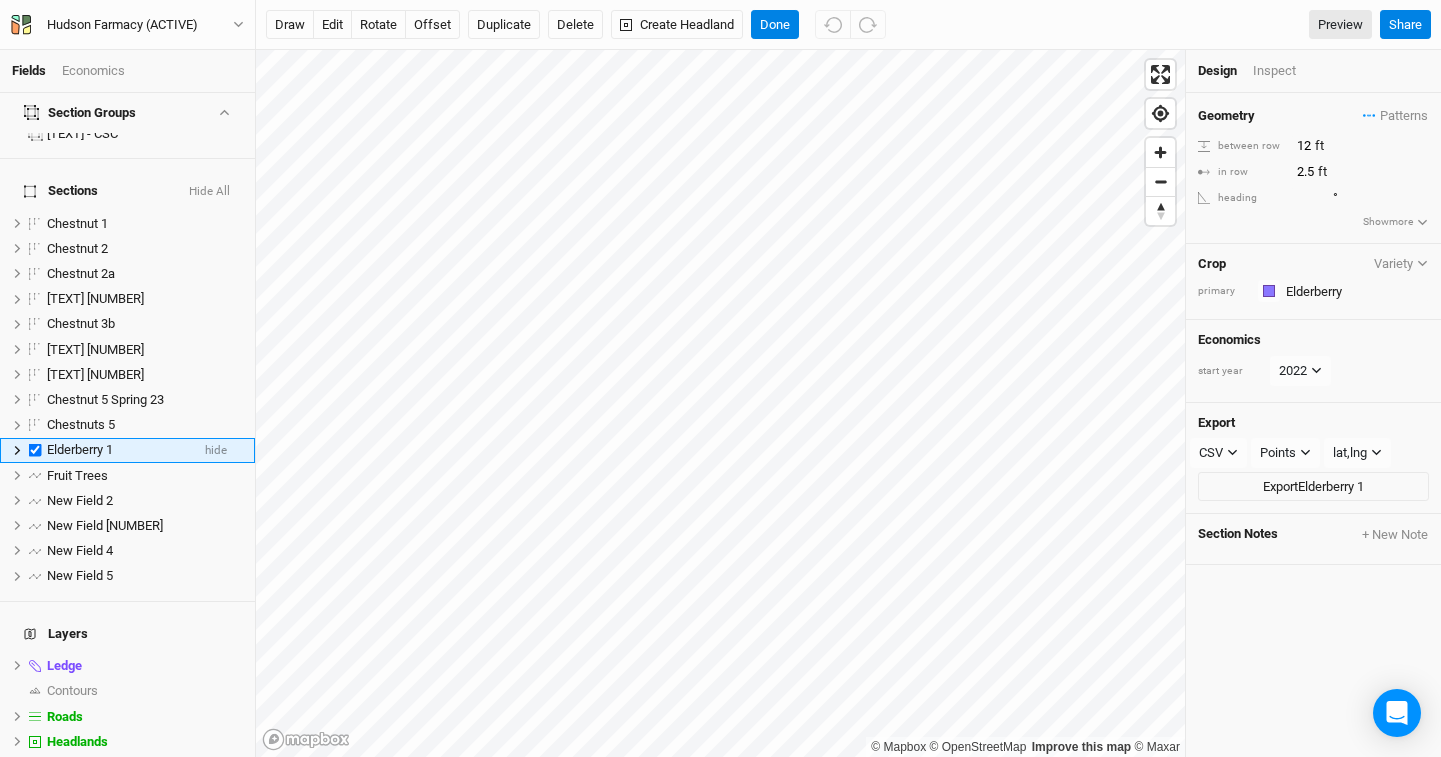 checkbox on "true" 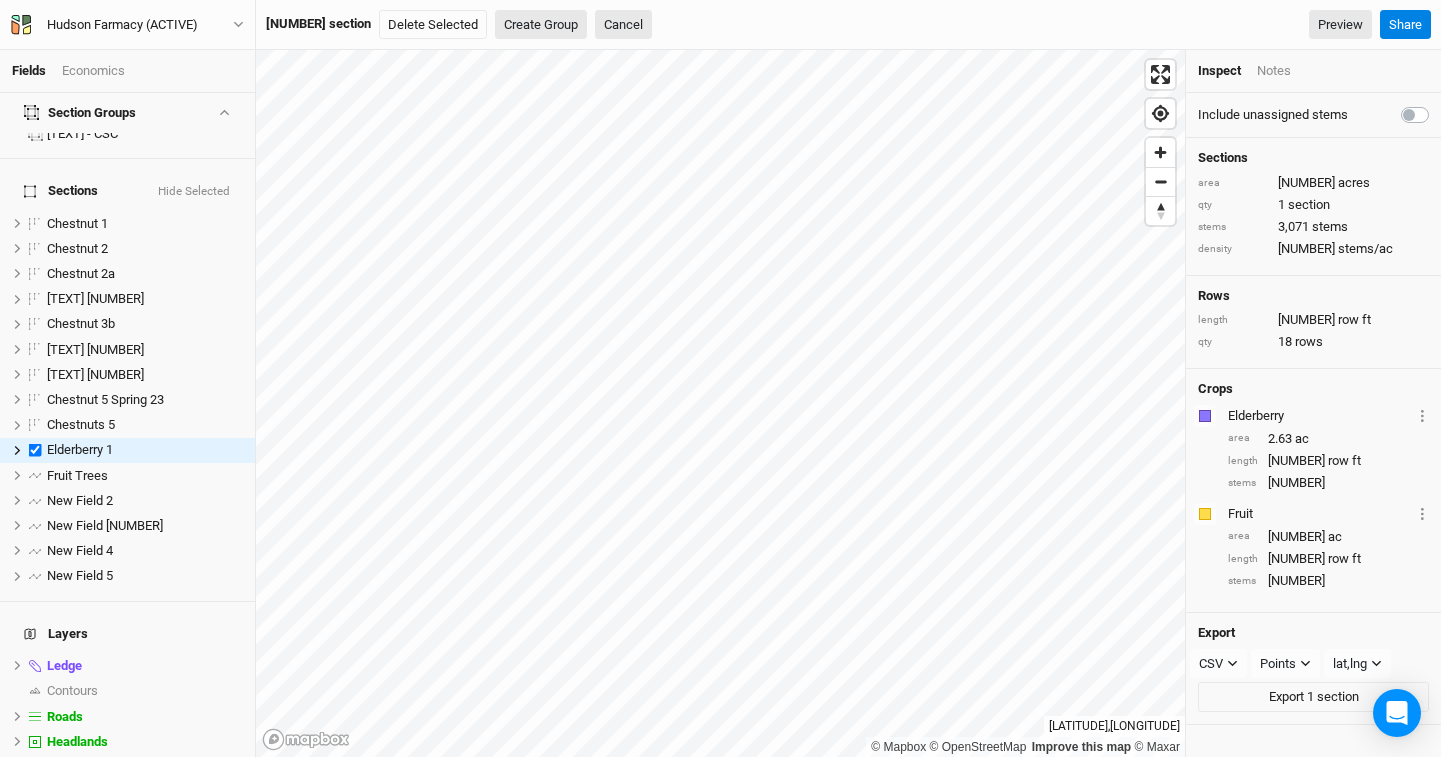 click on "Create Group" at bounding box center (541, 25) 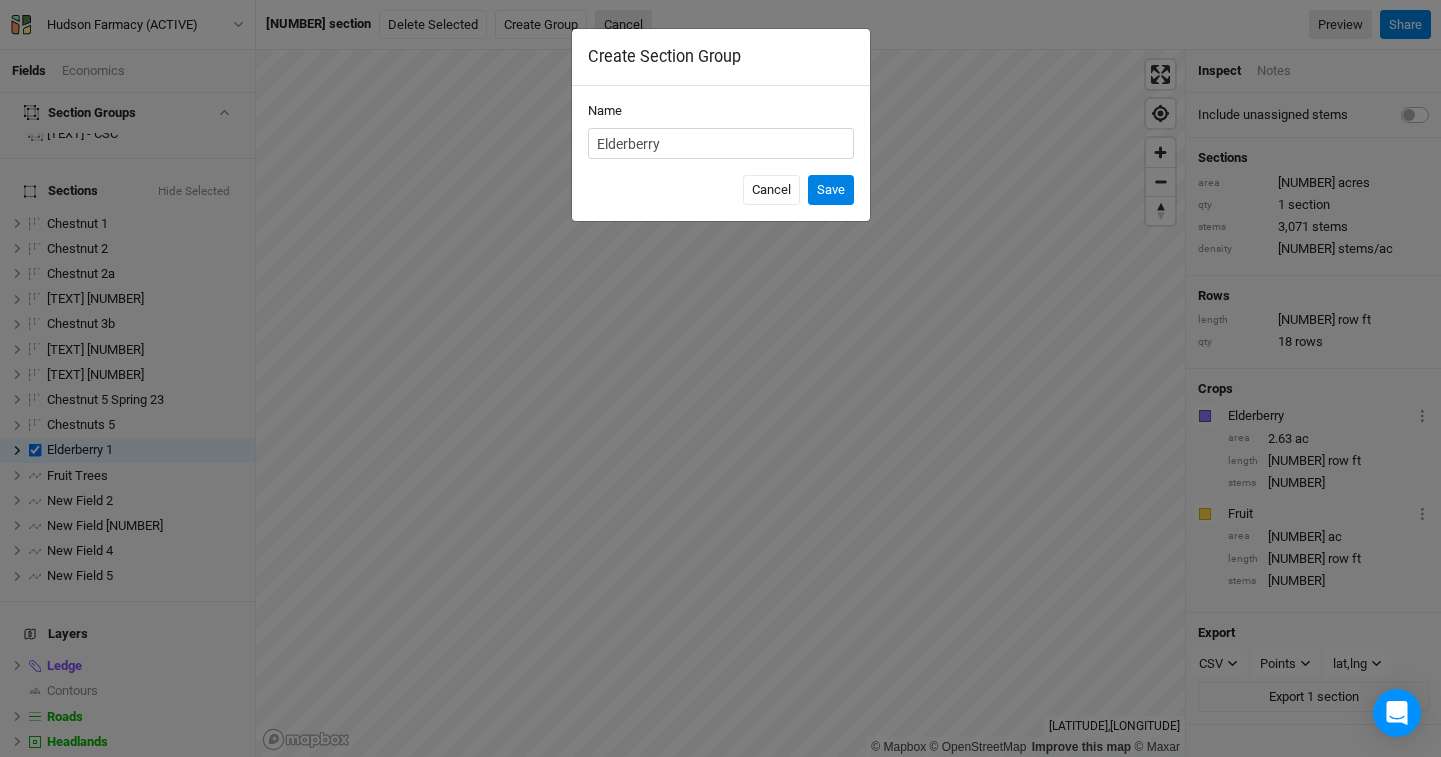 type on "Elderberry" 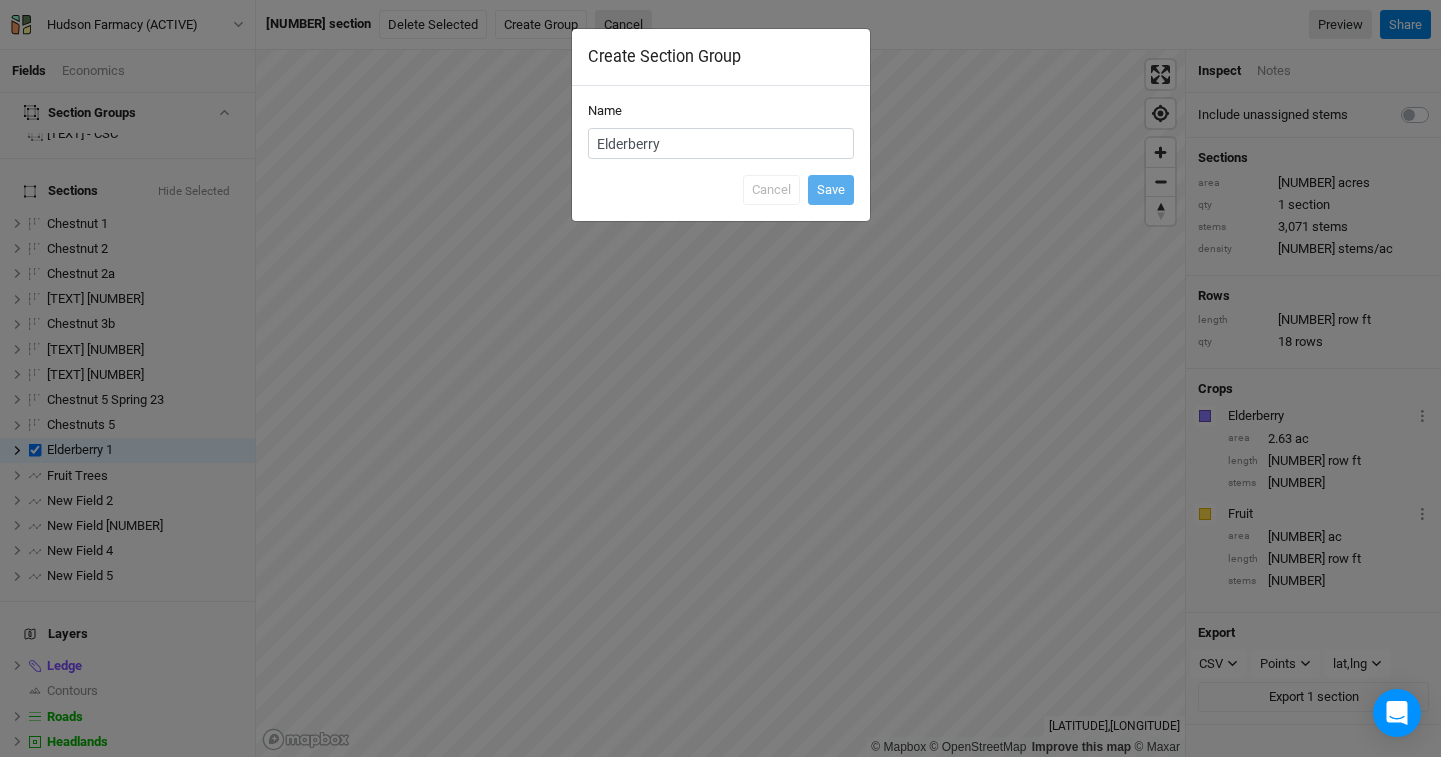 scroll, scrollTop: 0, scrollLeft: 0, axis: both 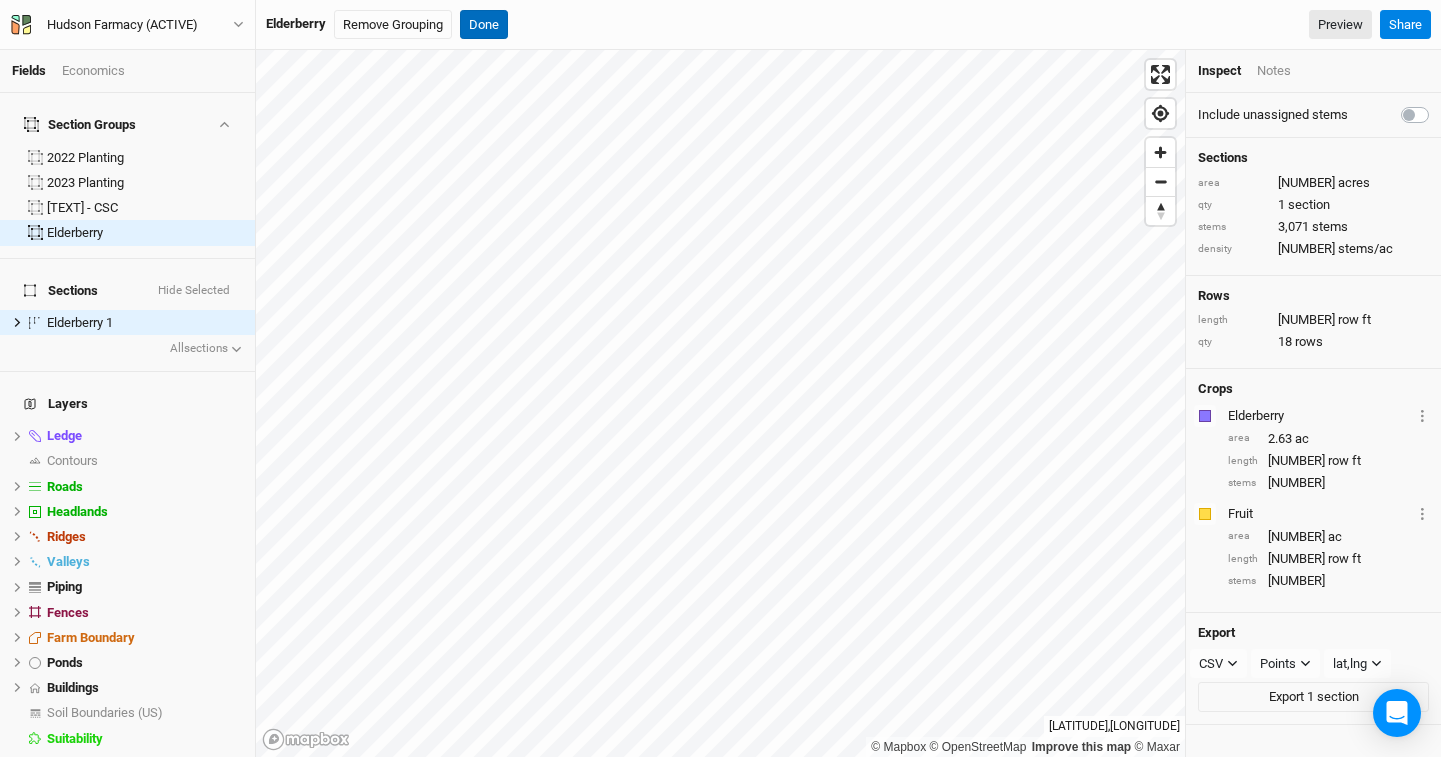 click on "Done" at bounding box center [484, 25] 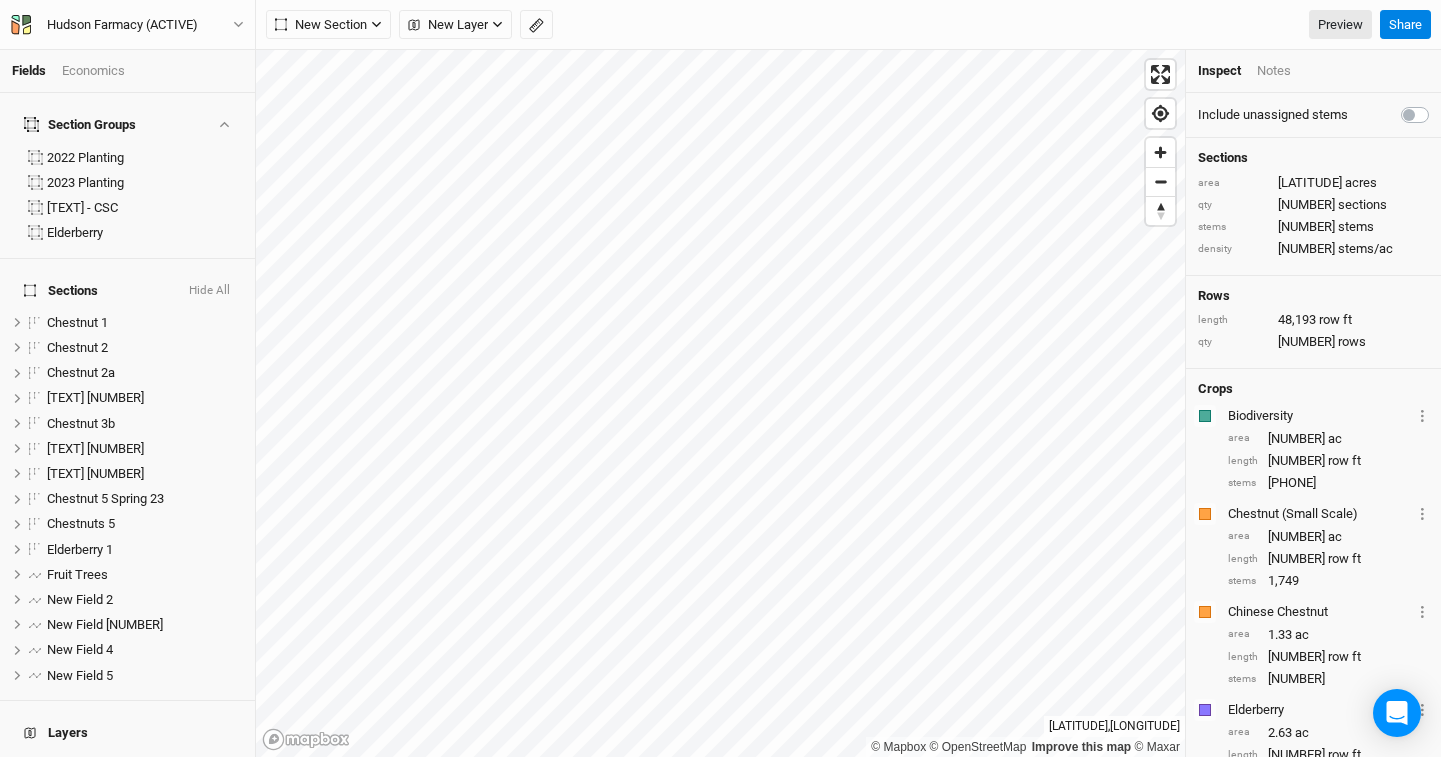click on "Fields Economics" at bounding box center (127, 71) 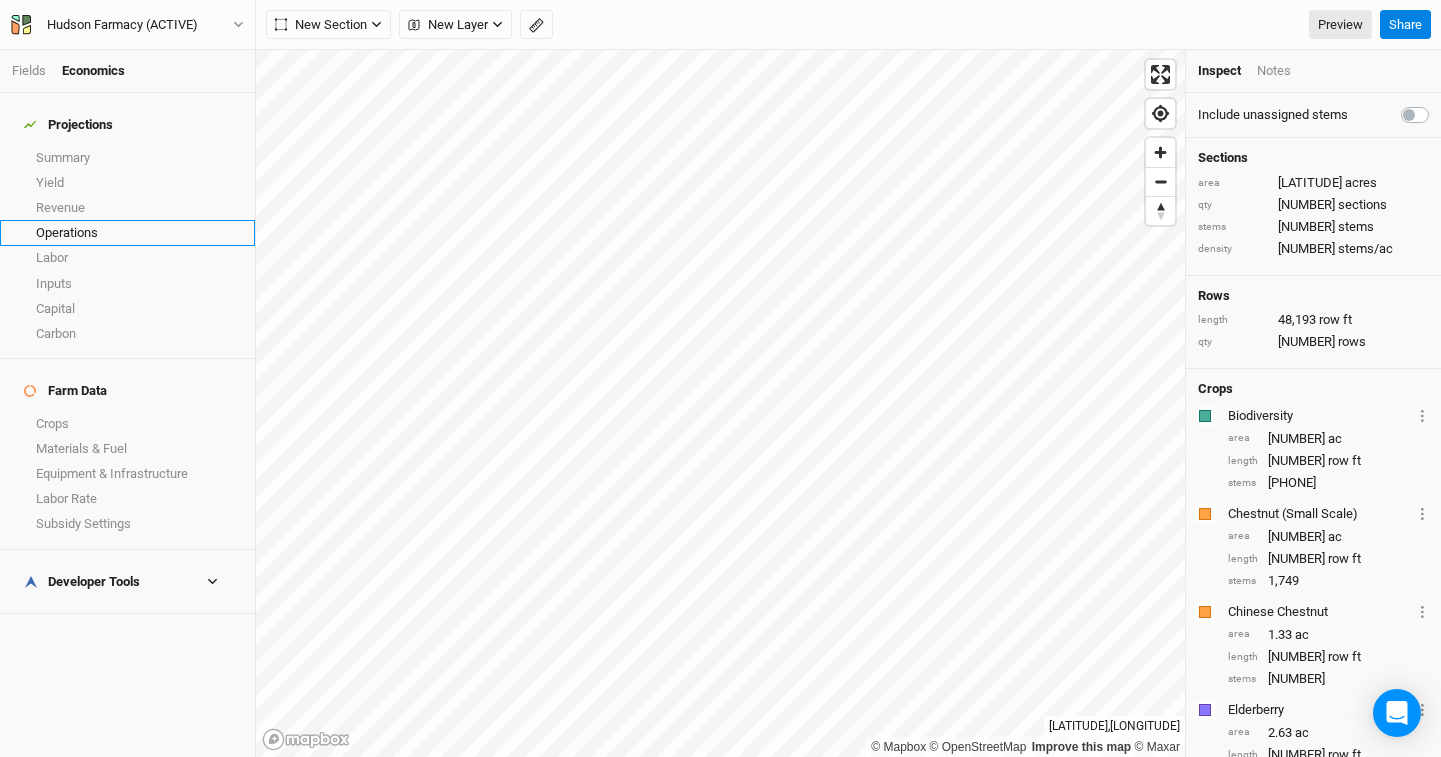 click on "Operations" at bounding box center [127, 232] 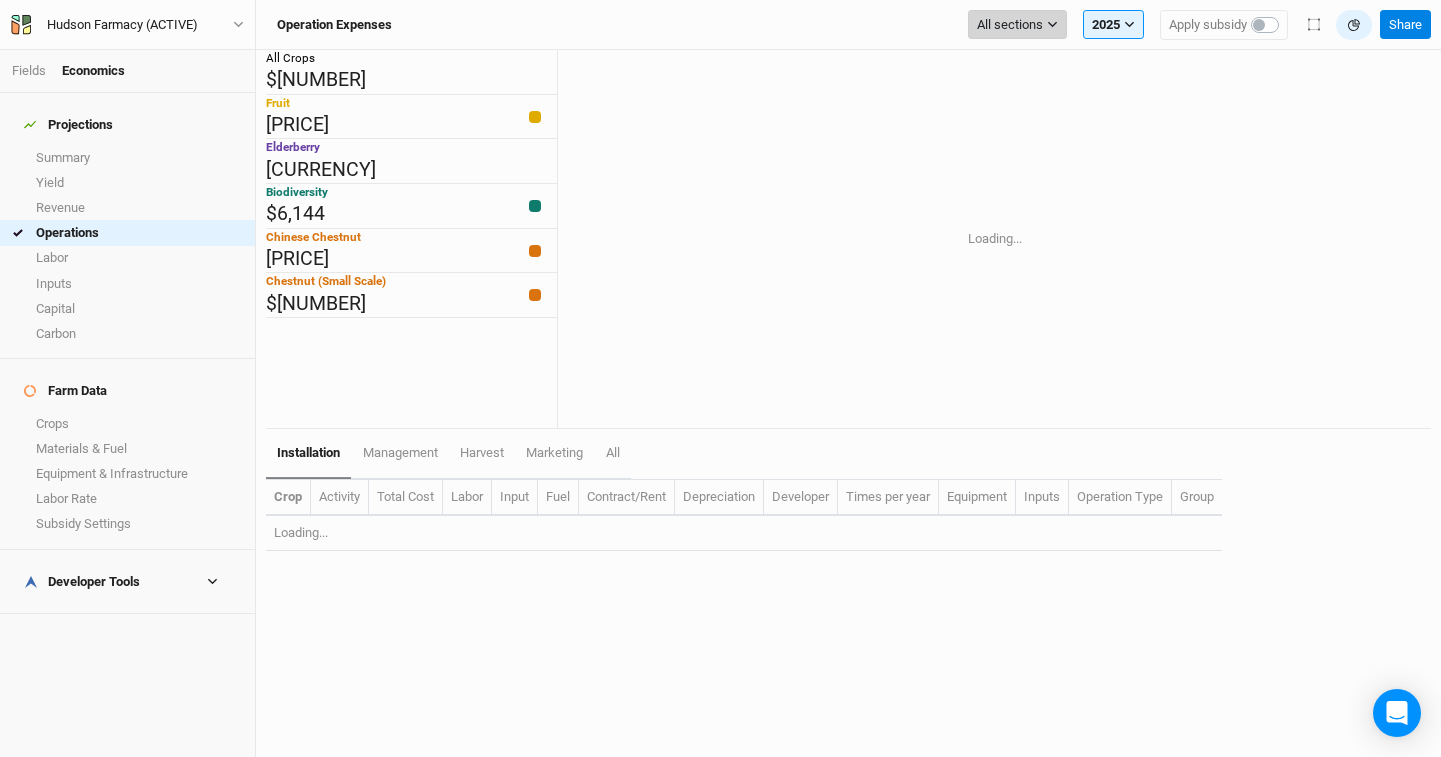 click on "All sections" at bounding box center [1010, 25] 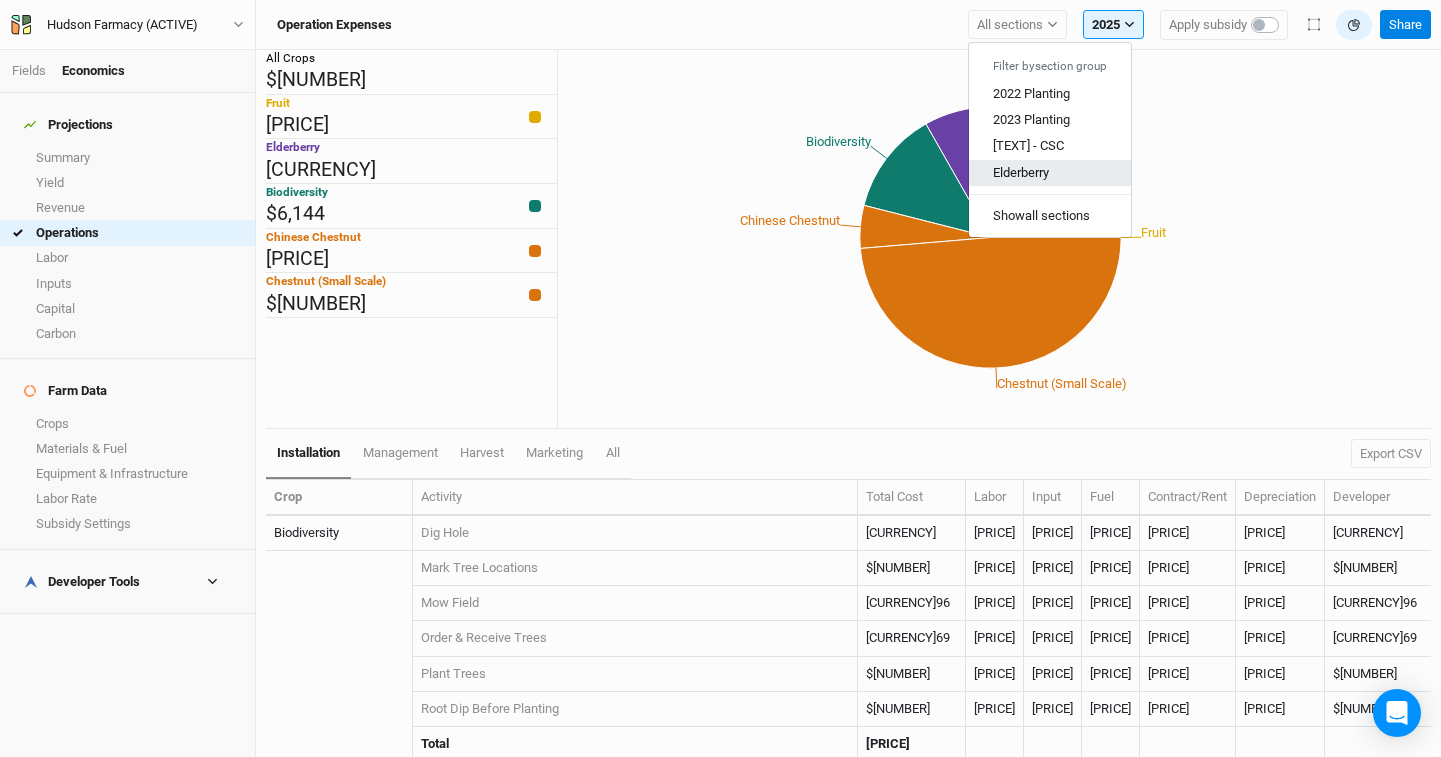 click on "Elderberry" at bounding box center [1031, 93] 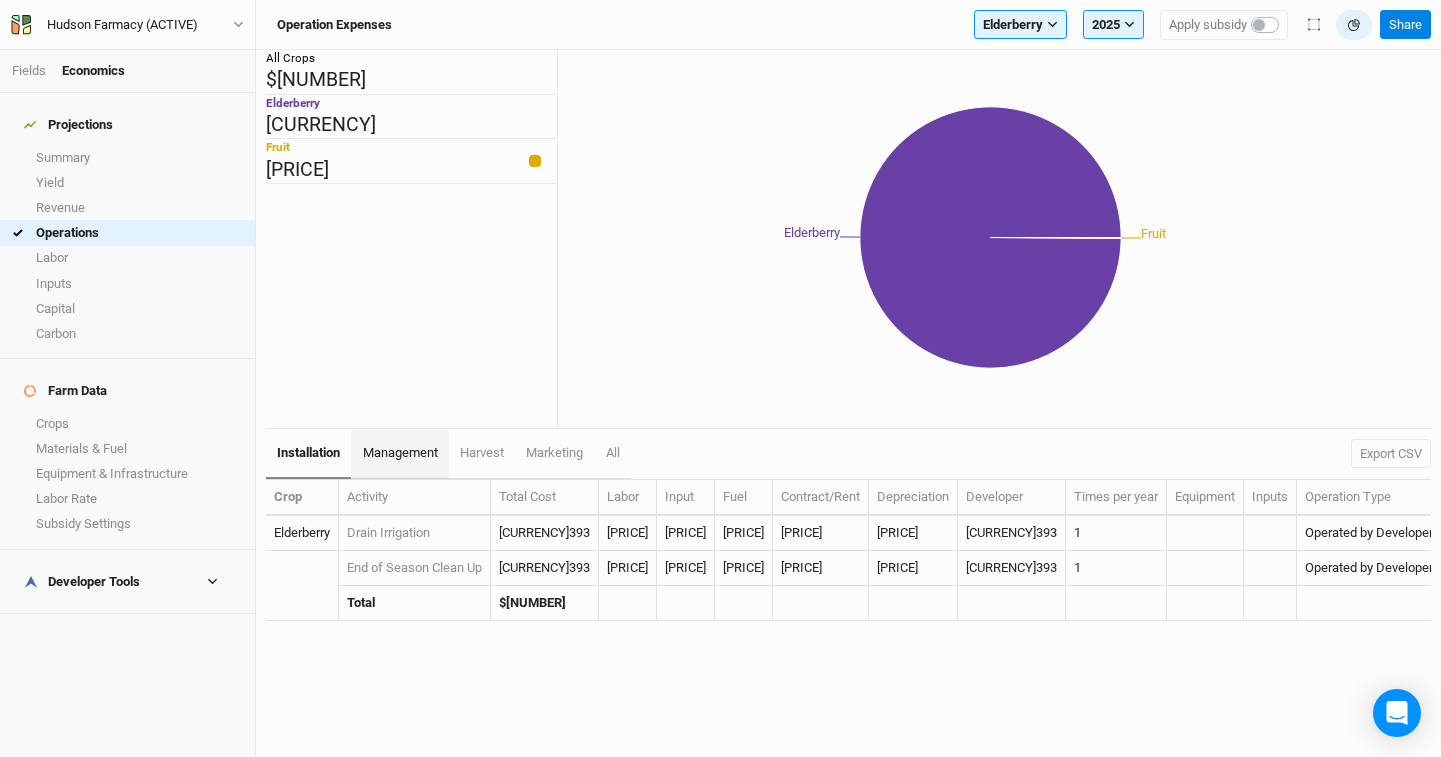 click on "management" at bounding box center (308, 454) 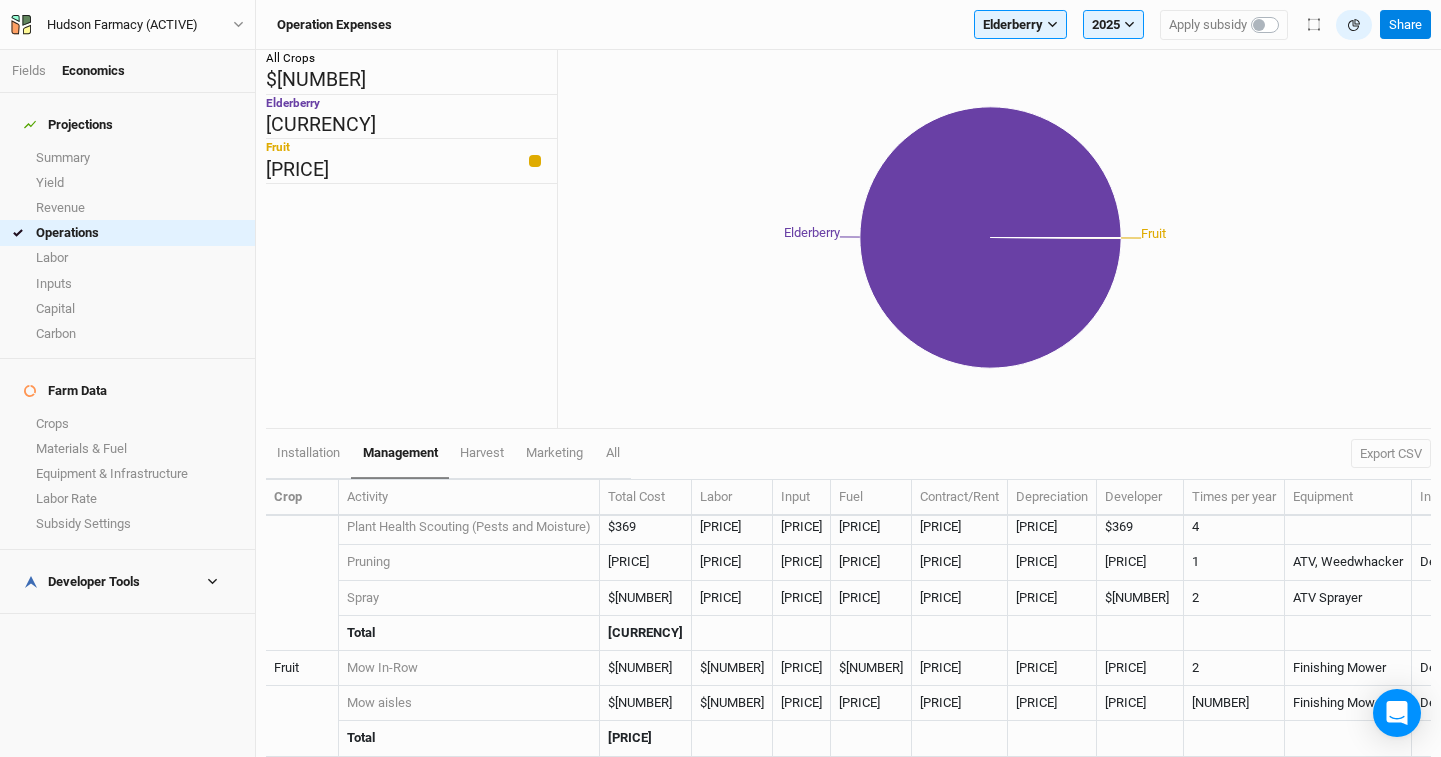 scroll, scrollTop: 266, scrollLeft: 0, axis: vertical 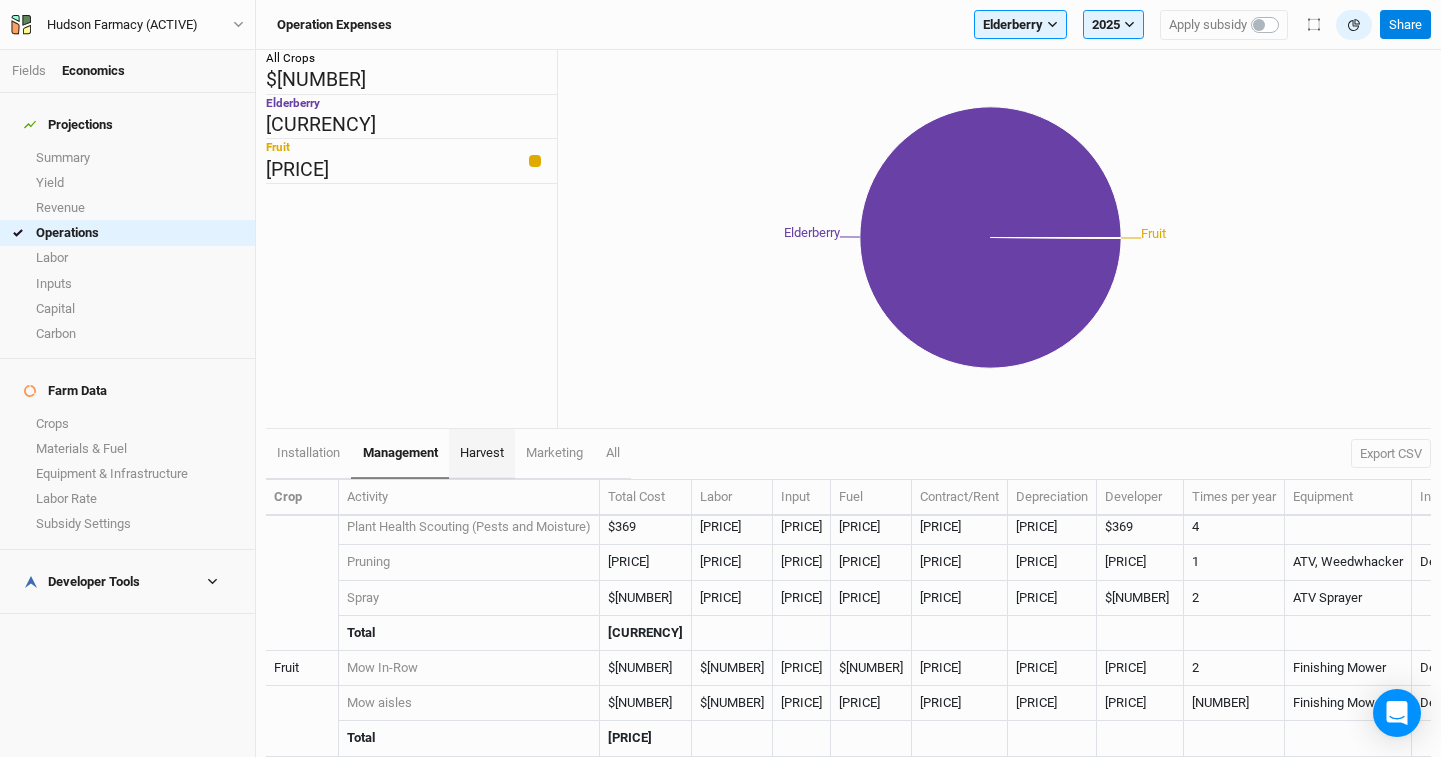 click on "harvest" at bounding box center [308, 453] 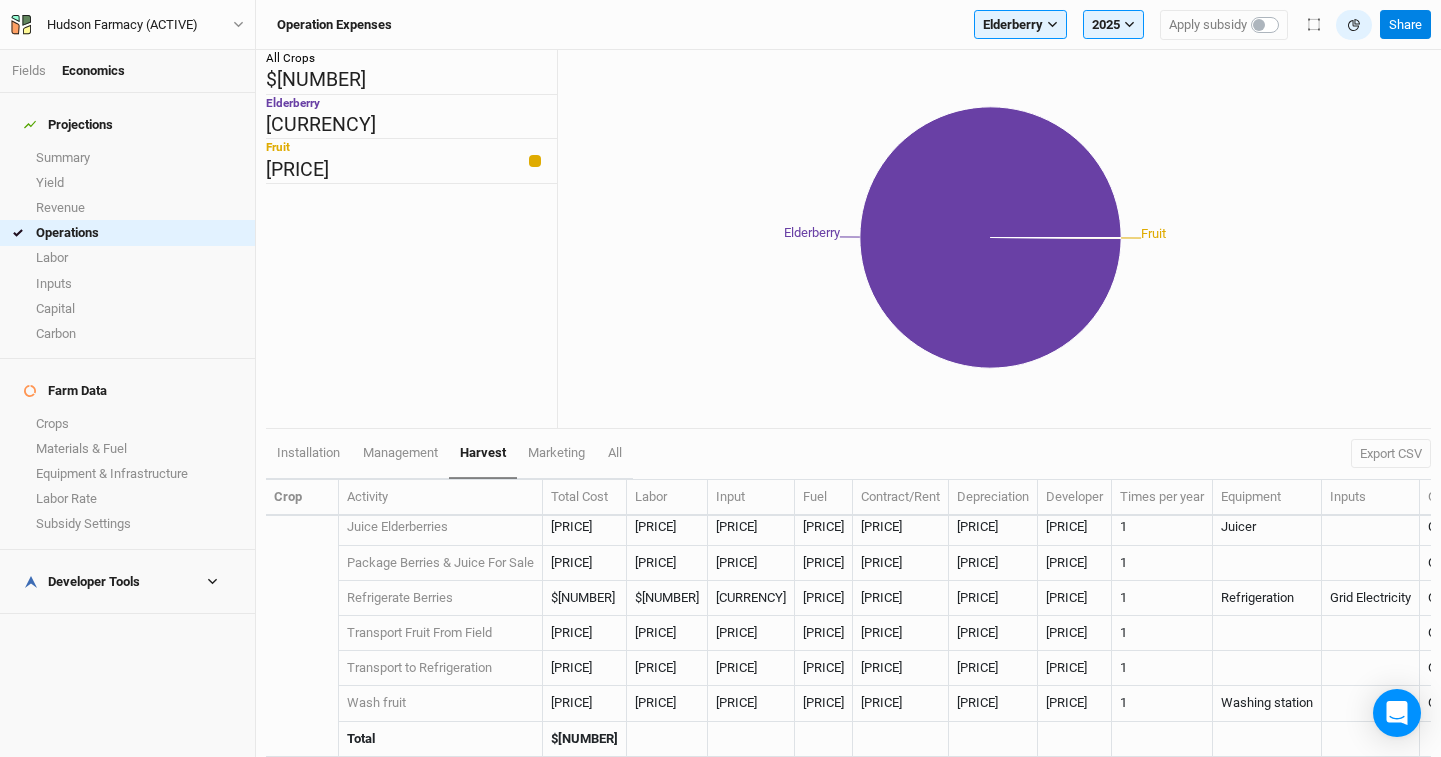 scroll, scrollTop: 125, scrollLeft: 0, axis: vertical 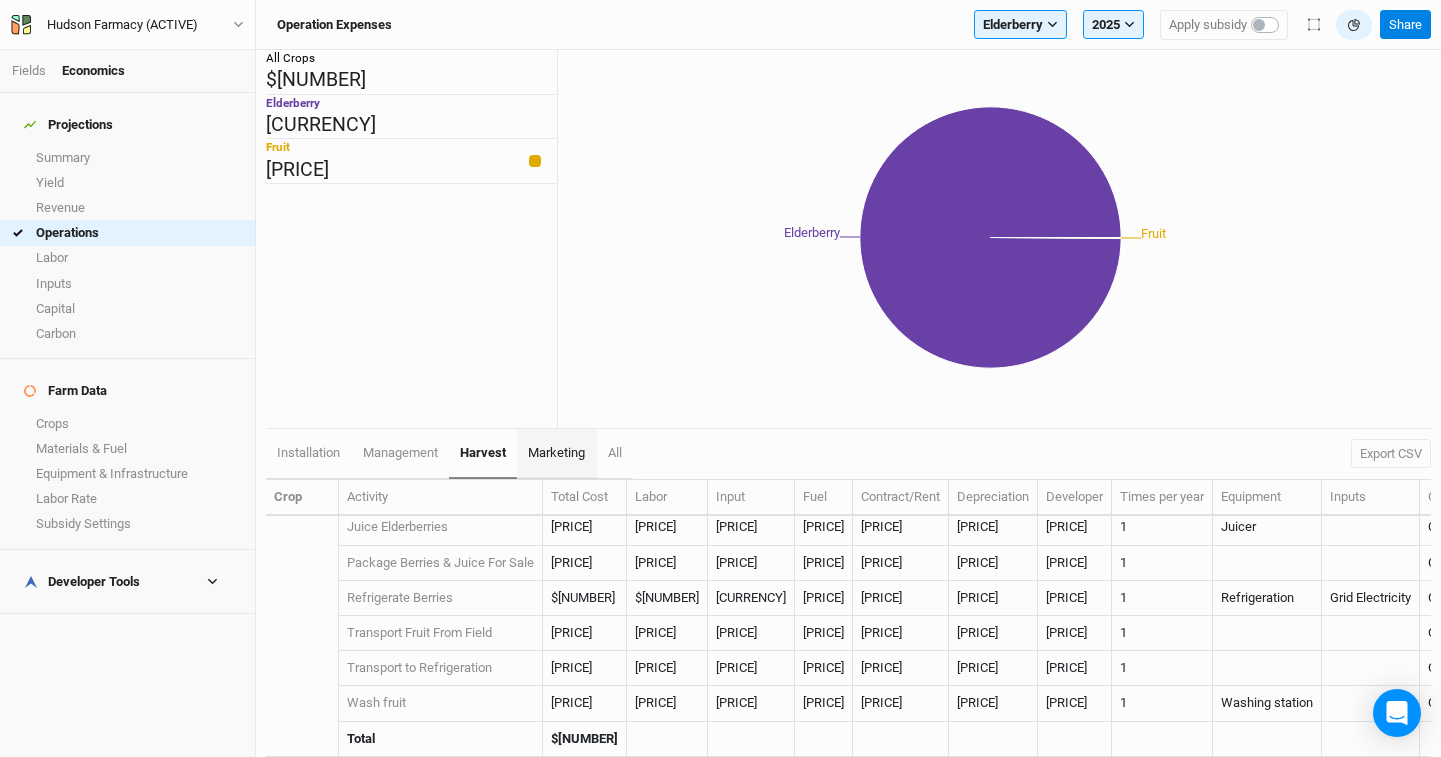 click on "marketing" at bounding box center (308, 452) 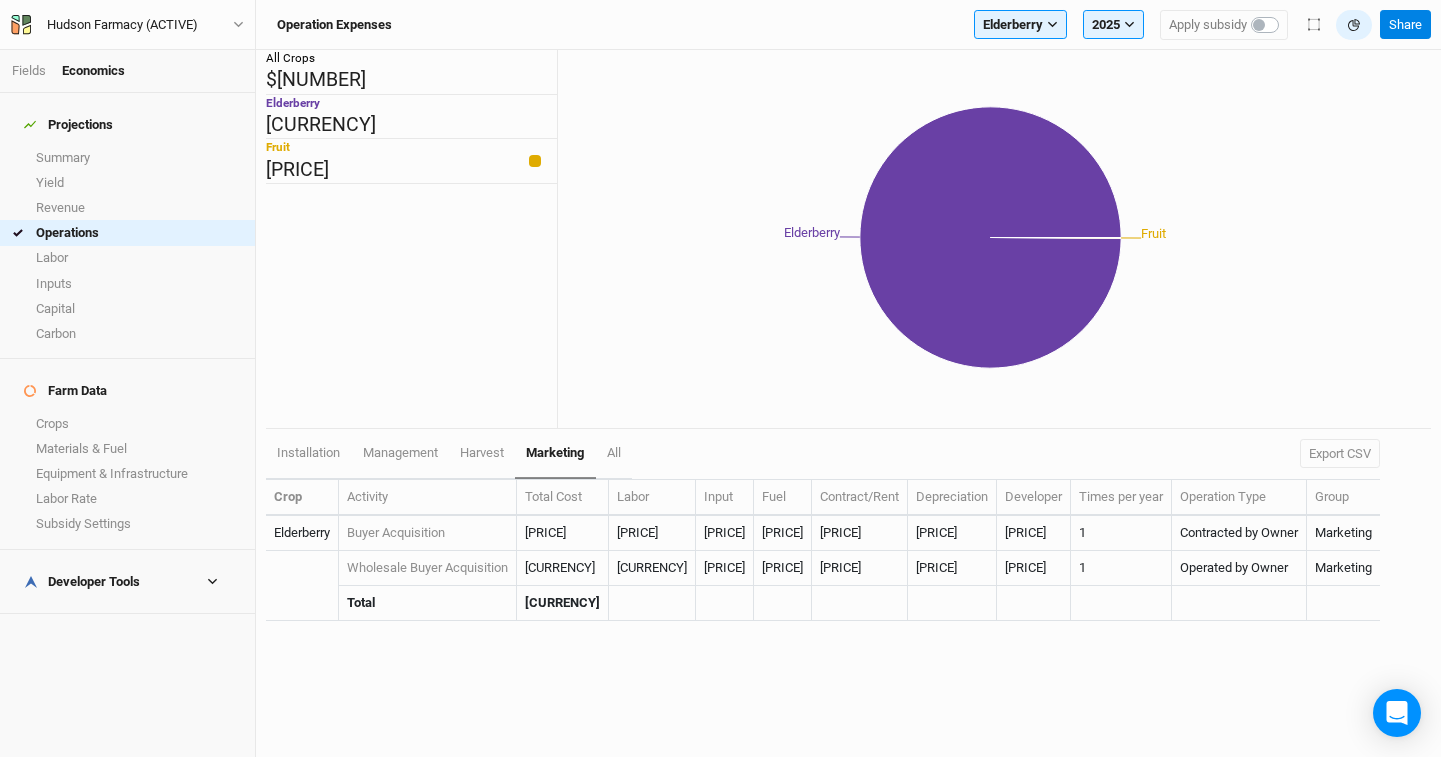 scroll, scrollTop: 0, scrollLeft: 0, axis: both 